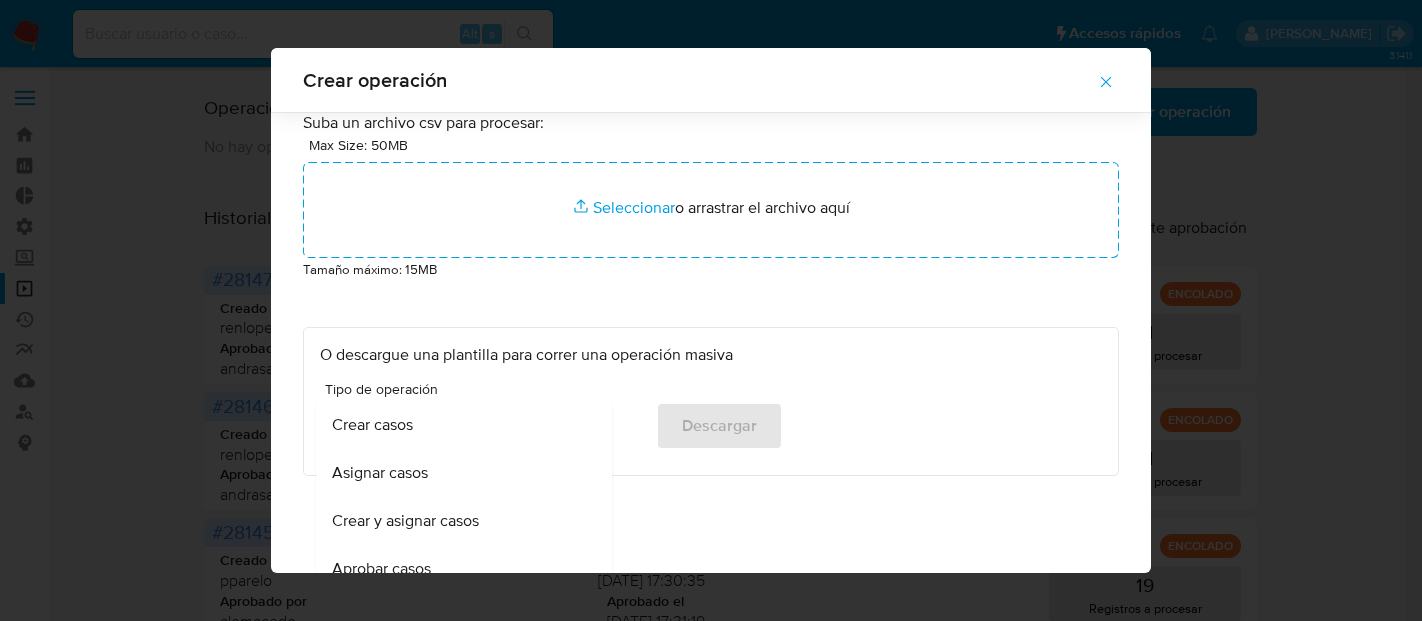 scroll, scrollTop: 0, scrollLeft: 0, axis: both 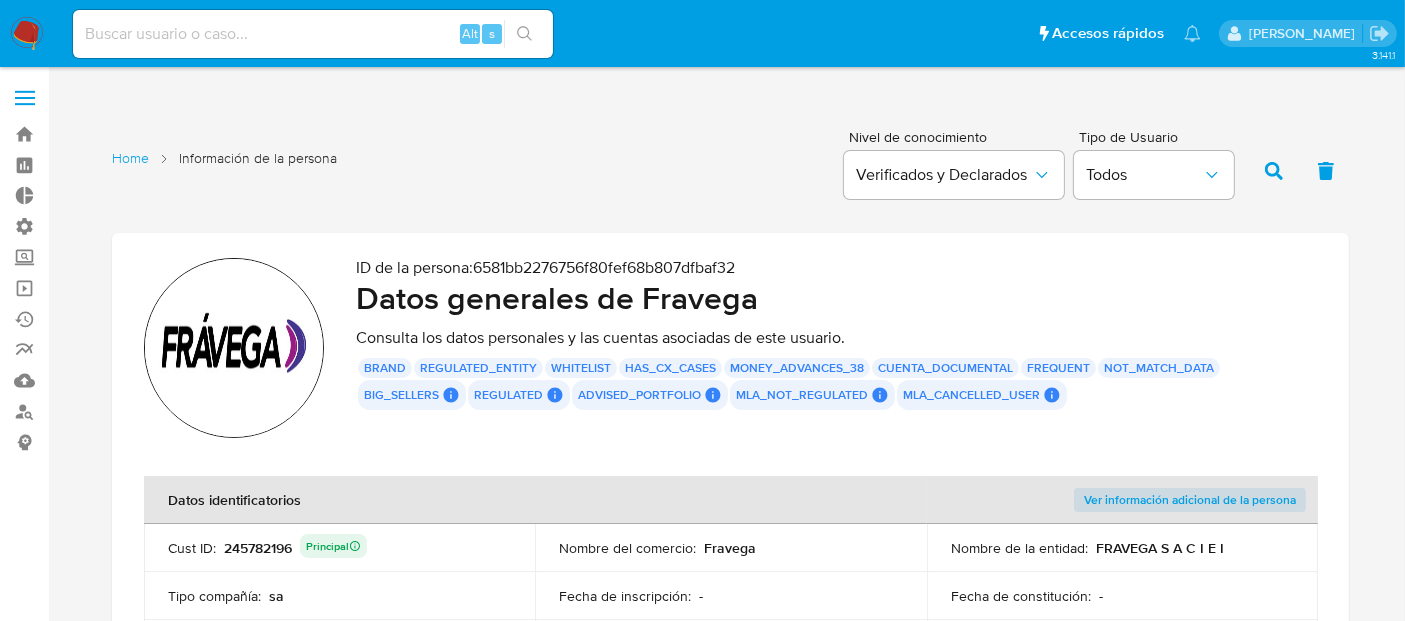 click at bounding box center [27, 34] 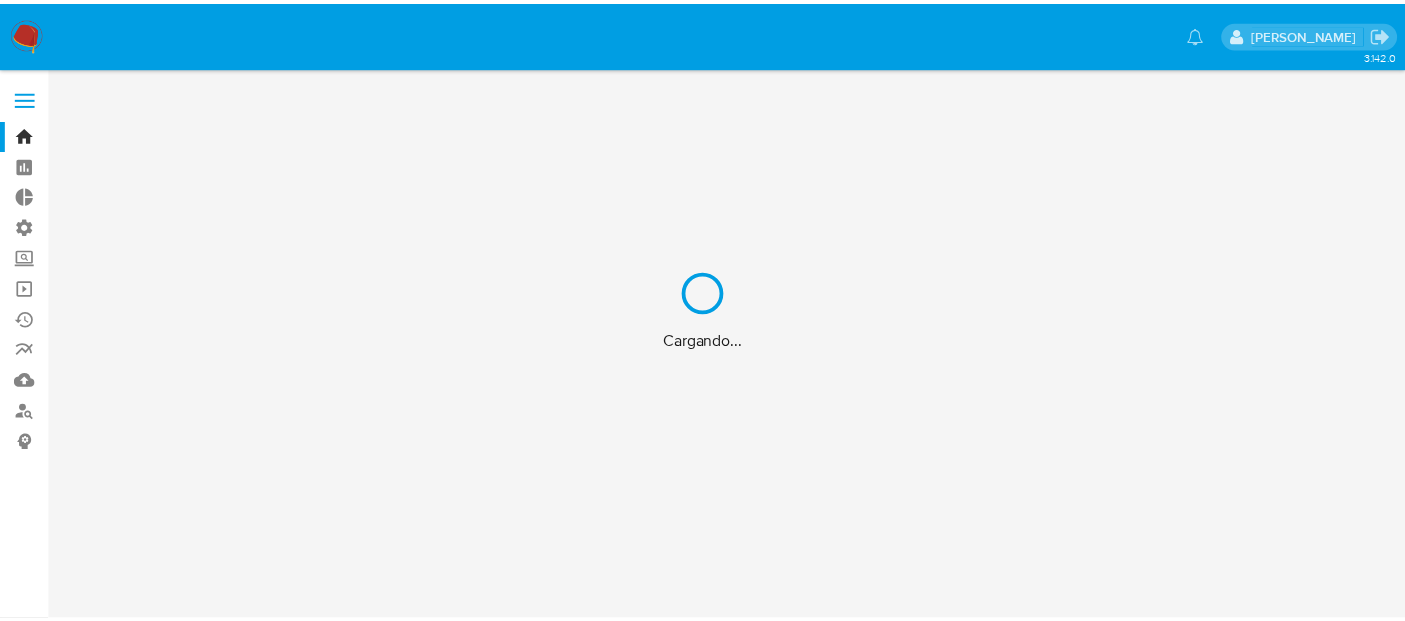 scroll, scrollTop: 0, scrollLeft: 0, axis: both 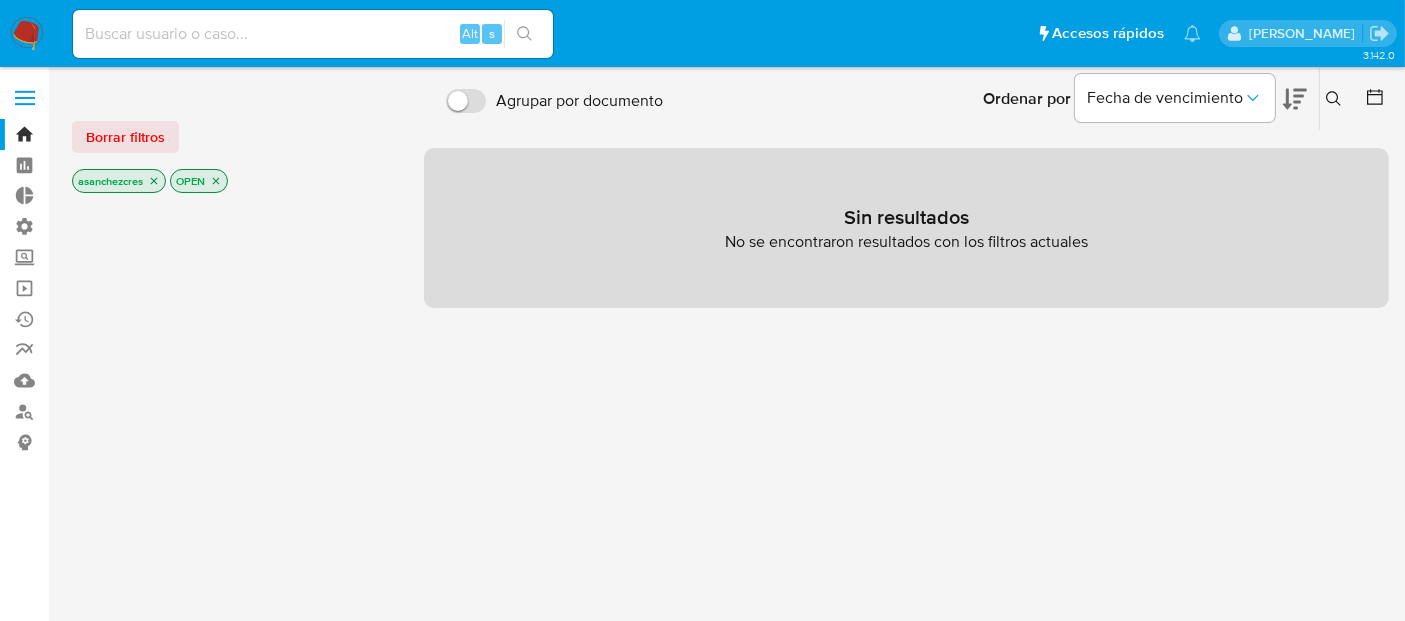 click 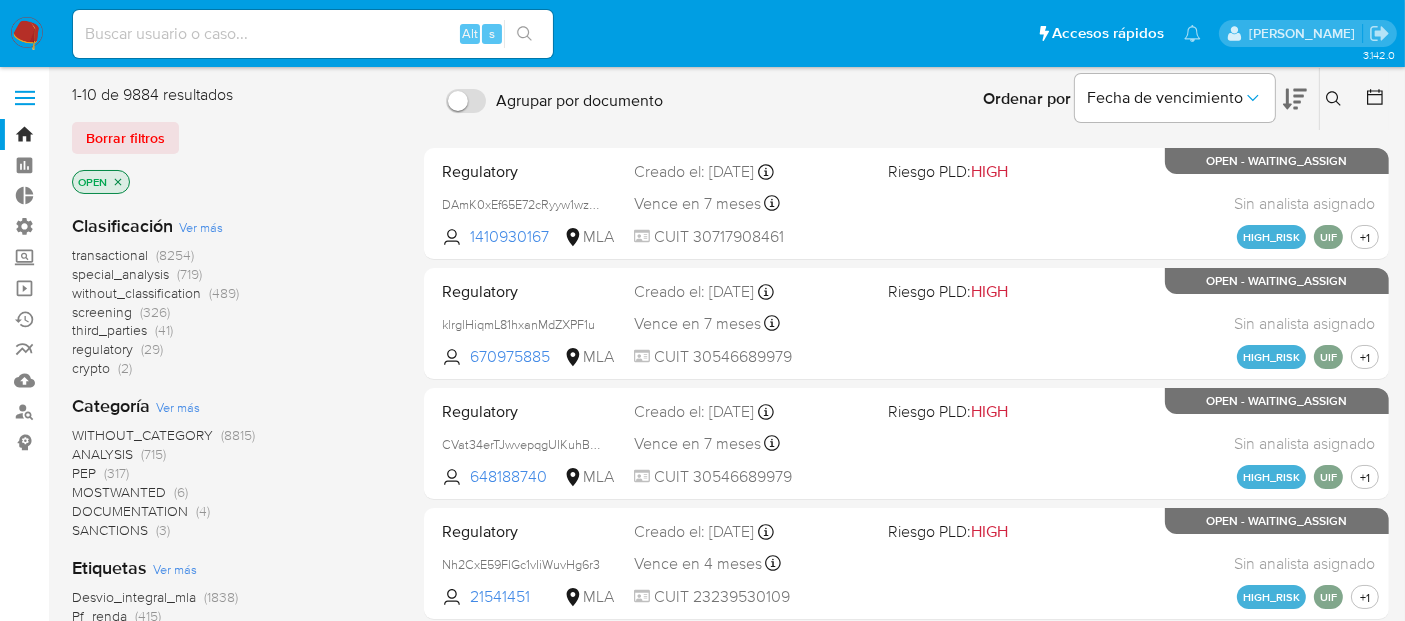 click 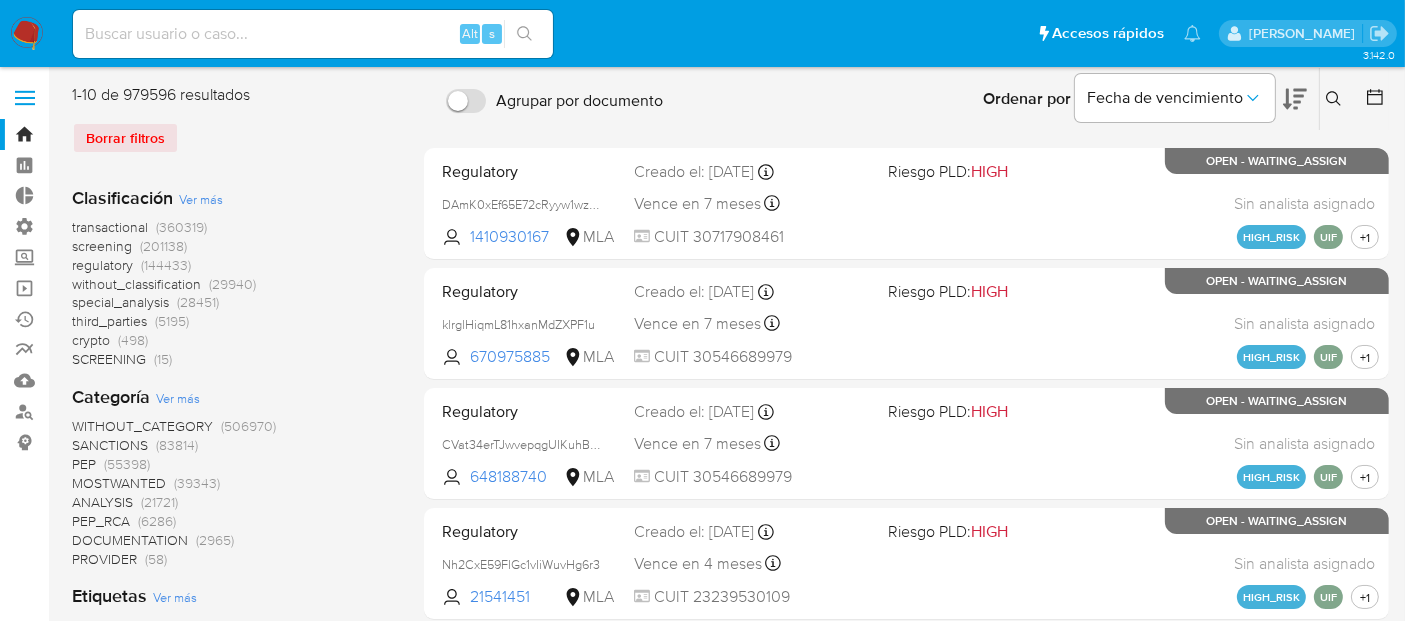 click at bounding box center [25, 91] 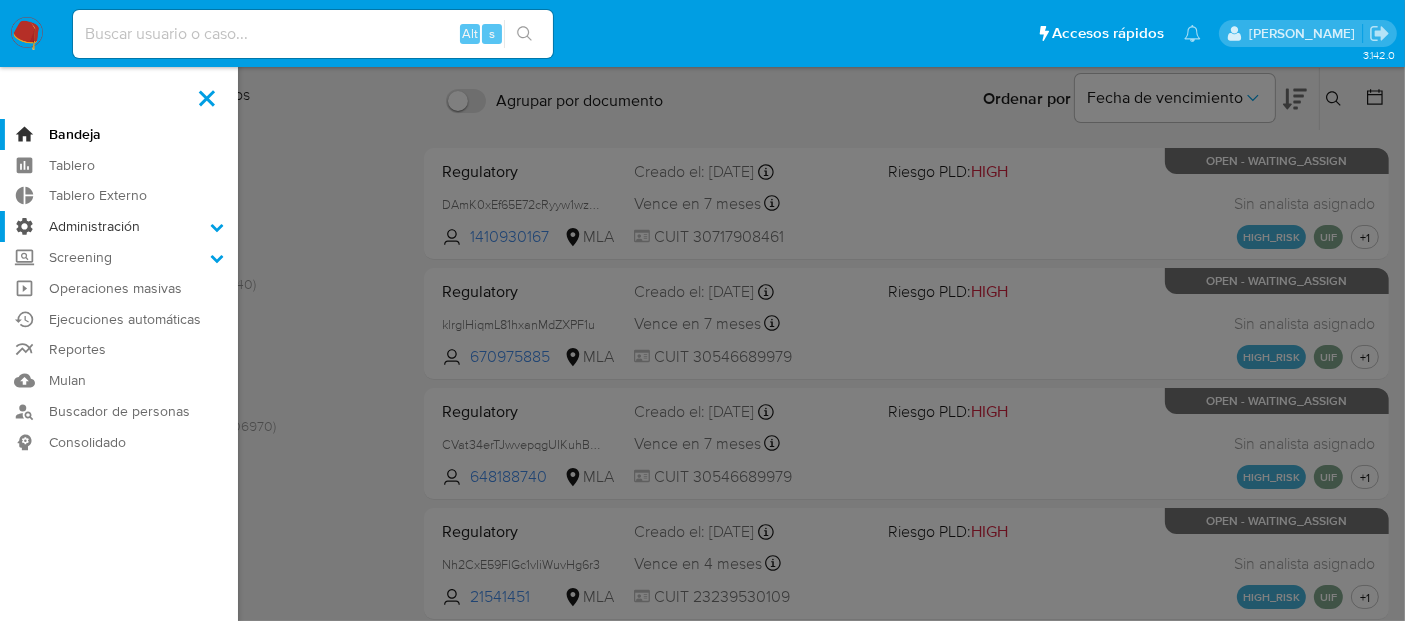 click on "Administración" at bounding box center [119, 226] 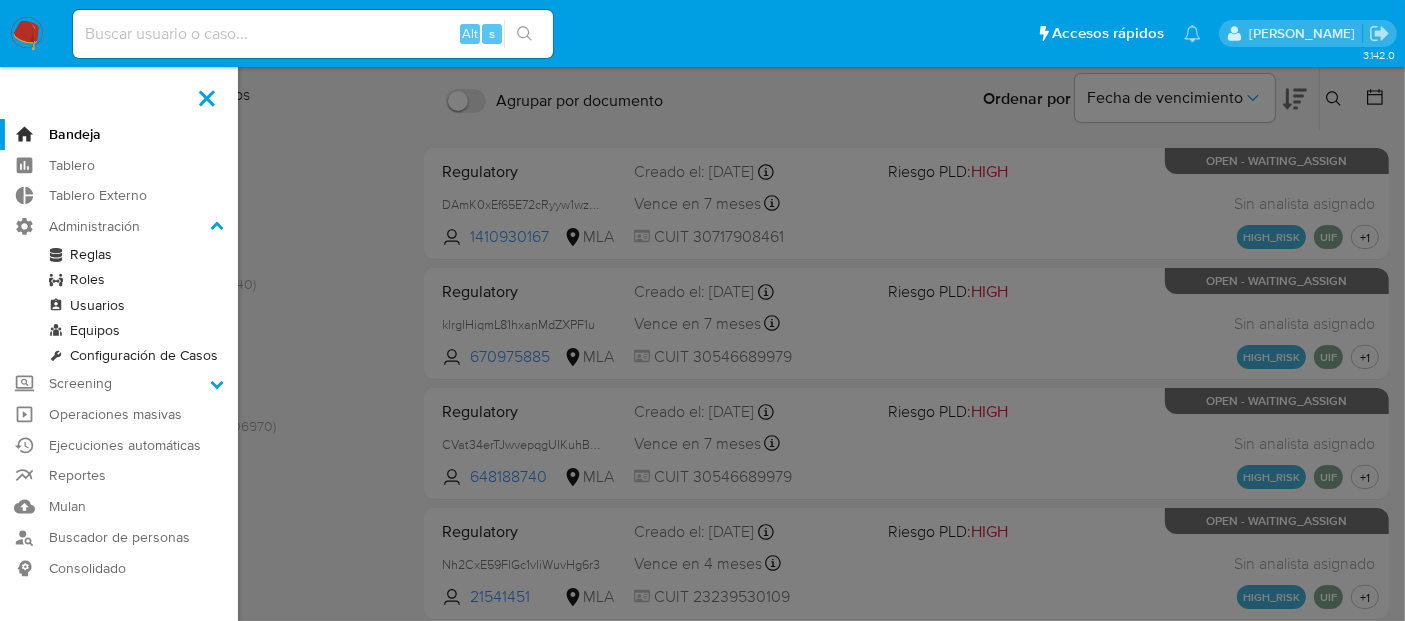 click on "Usuarios" at bounding box center (119, 305) 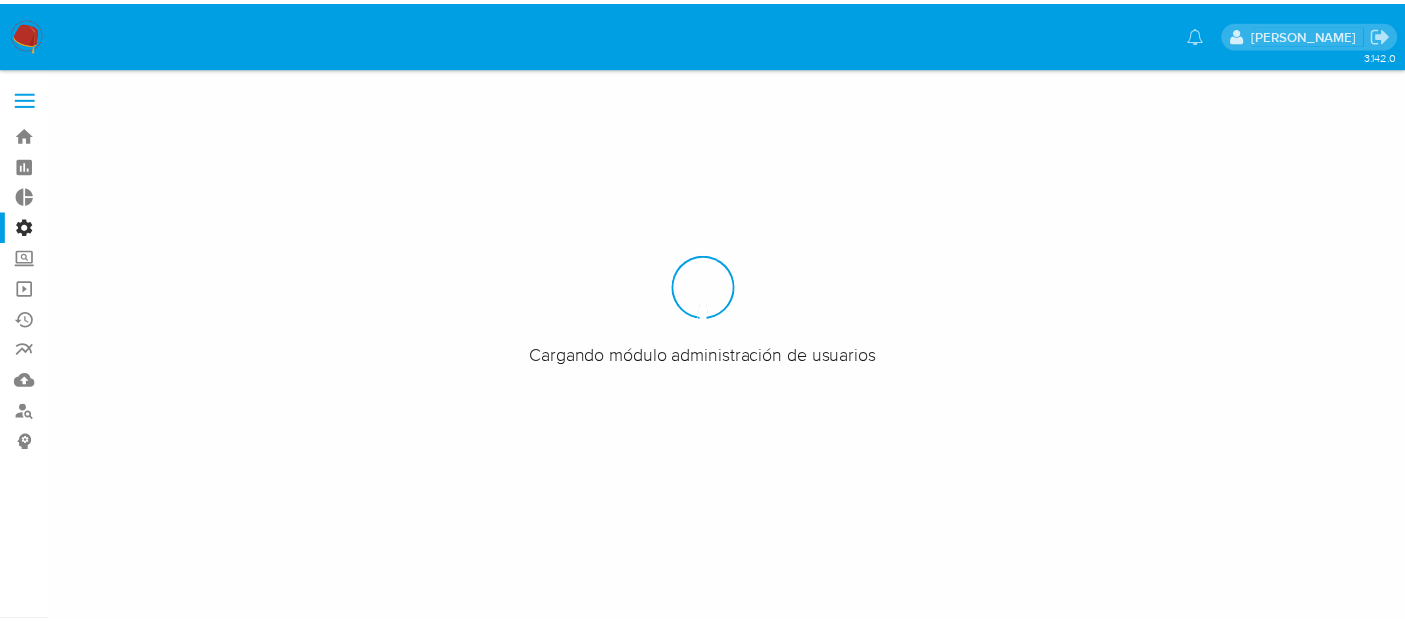 scroll, scrollTop: 0, scrollLeft: 0, axis: both 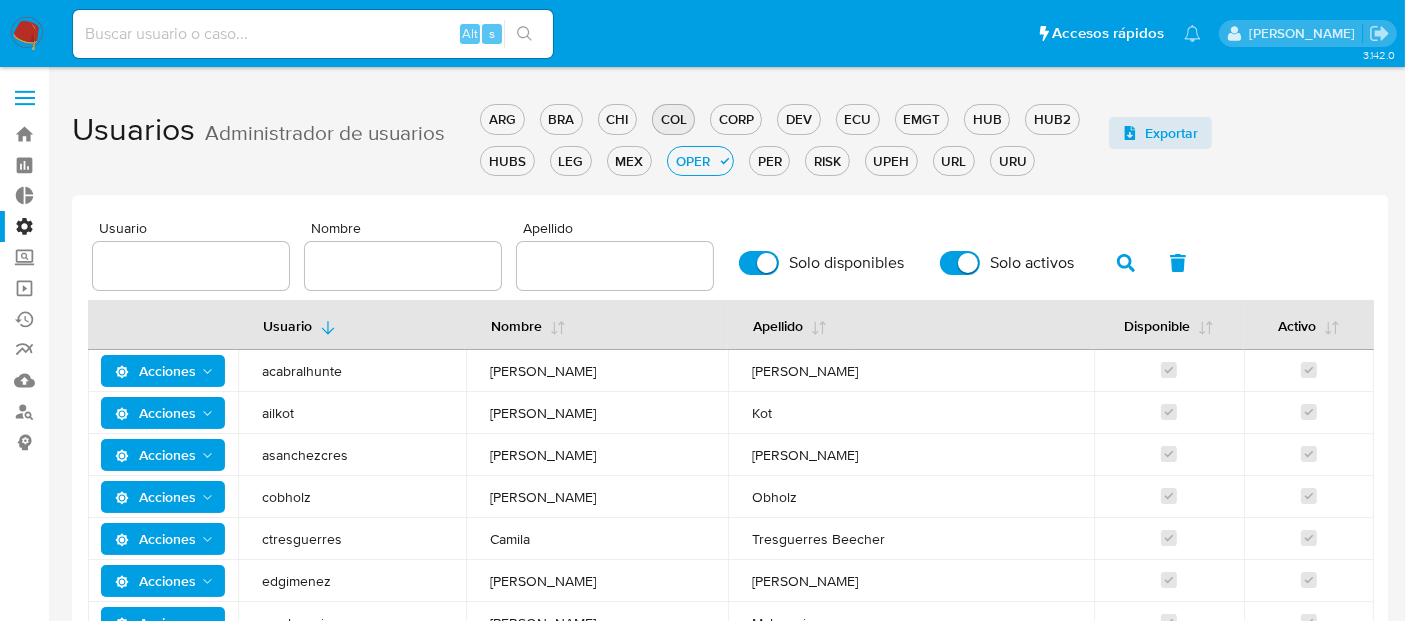 click on "COL" at bounding box center (673, 119) 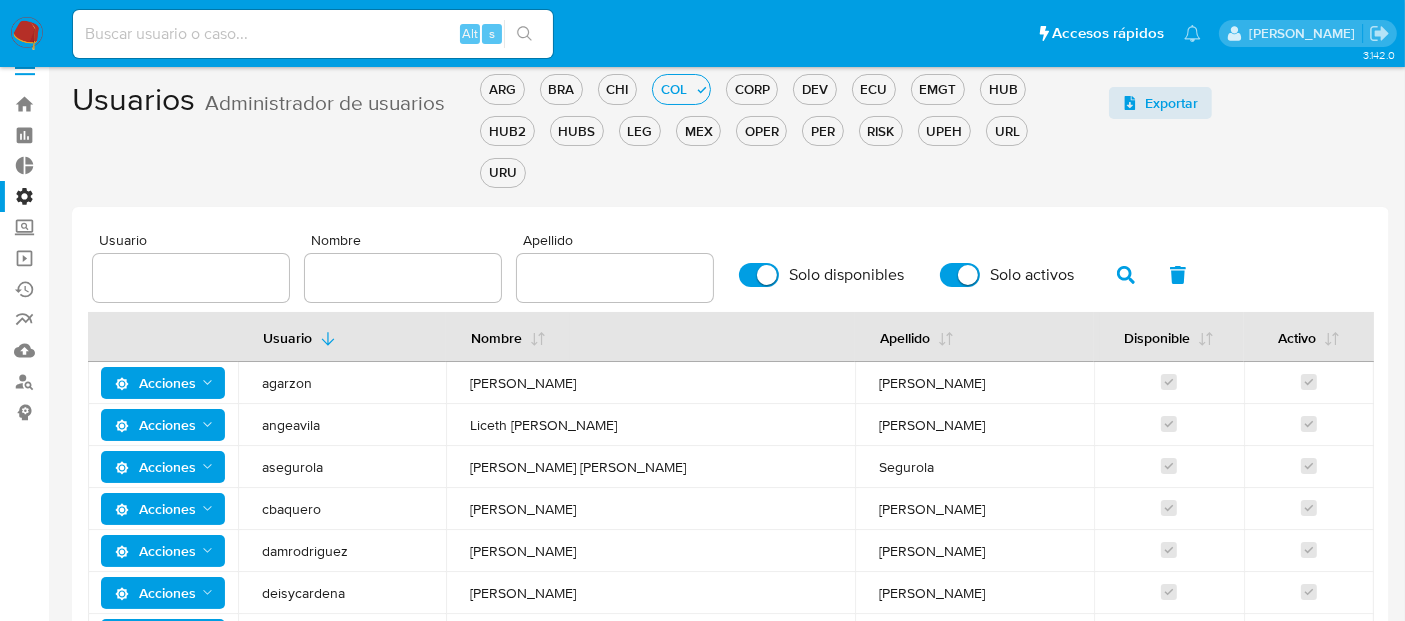 scroll, scrollTop: 0, scrollLeft: 0, axis: both 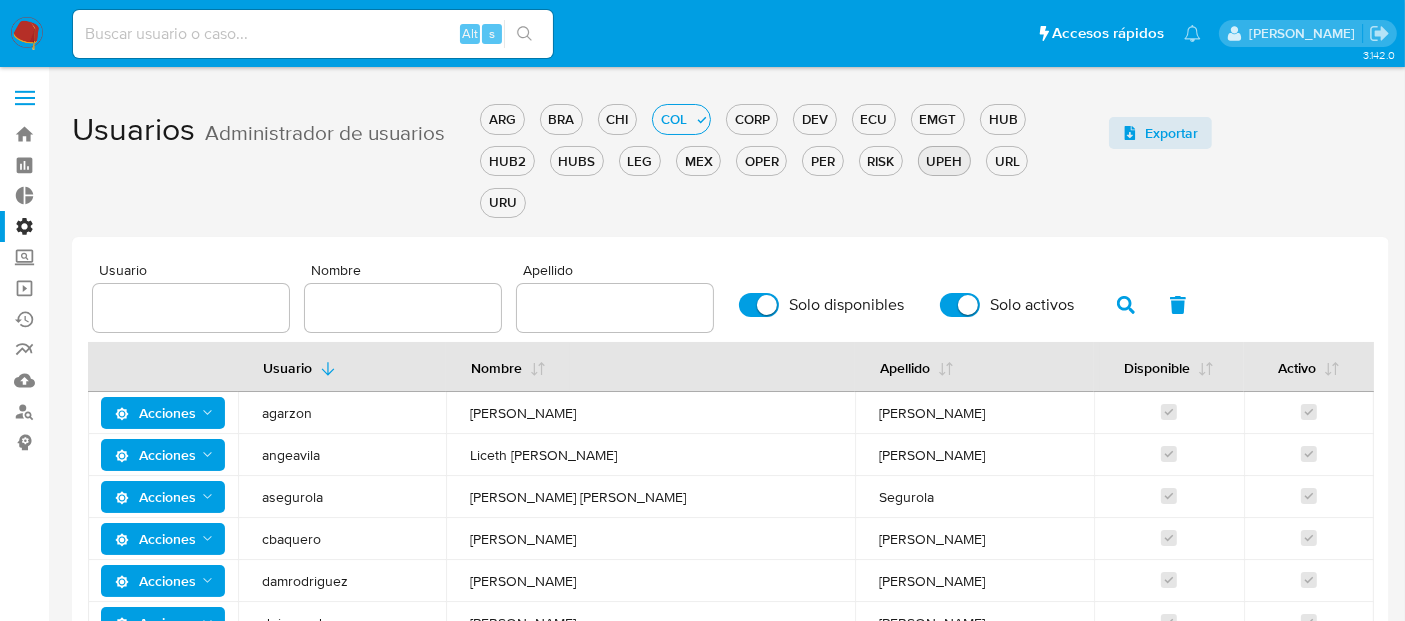 click on "UPEH" at bounding box center (944, 161) 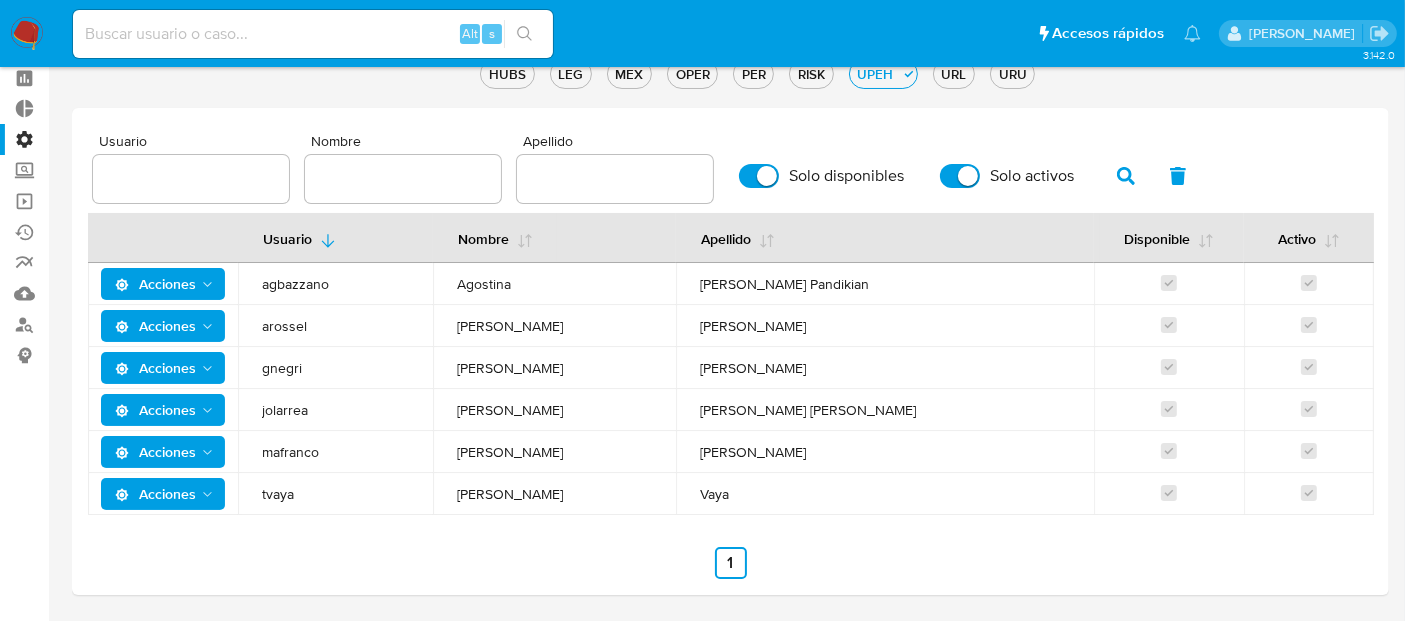 scroll, scrollTop: 0, scrollLeft: 0, axis: both 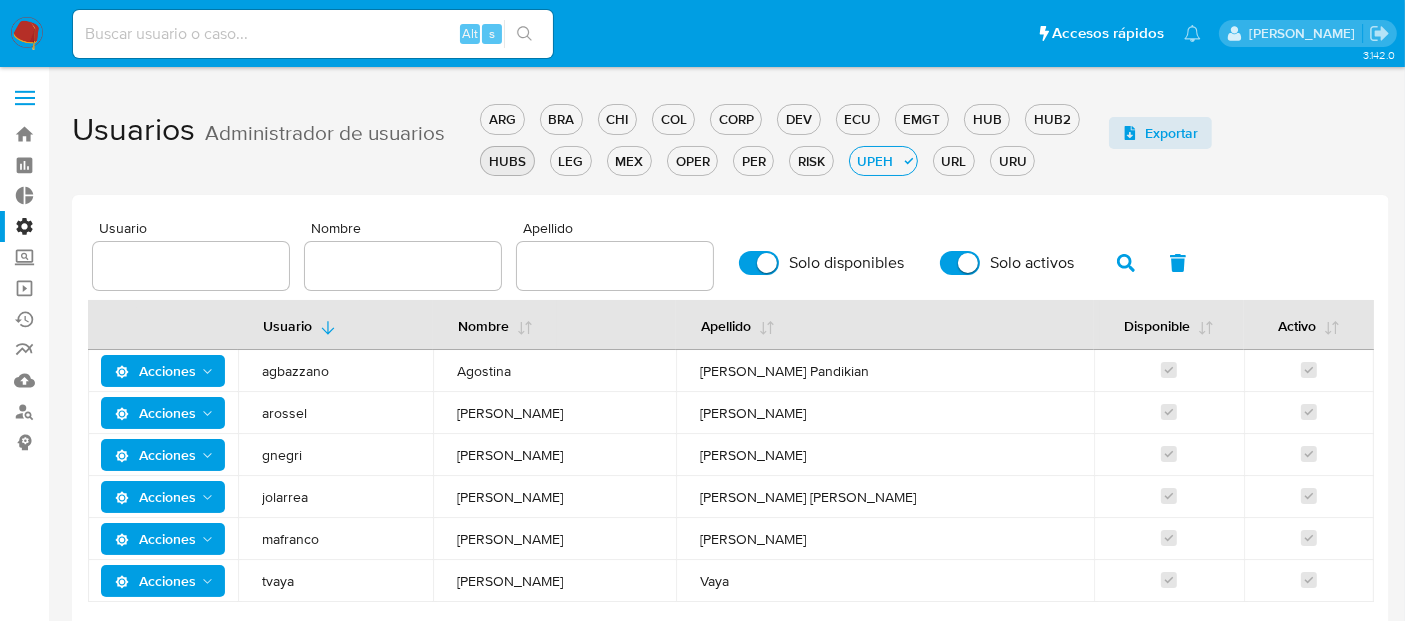 click on "HUBS" at bounding box center [507, 161] 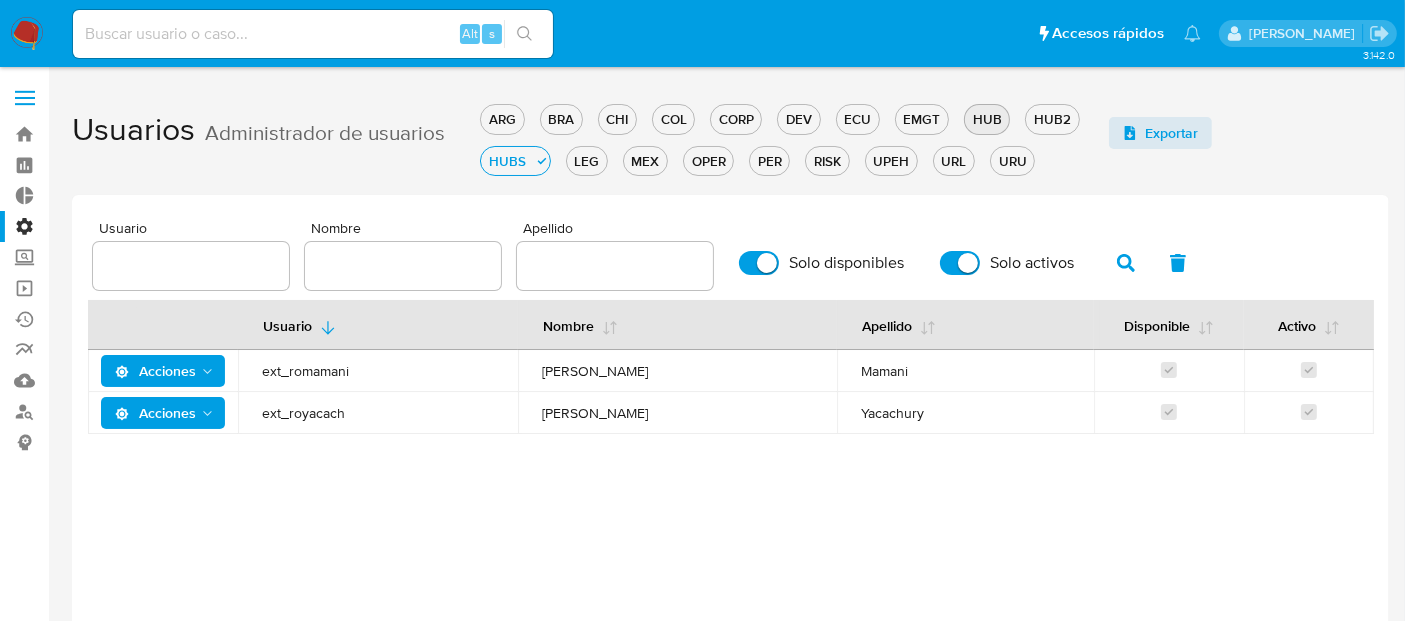 click on "HUB" at bounding box center [987, 119] 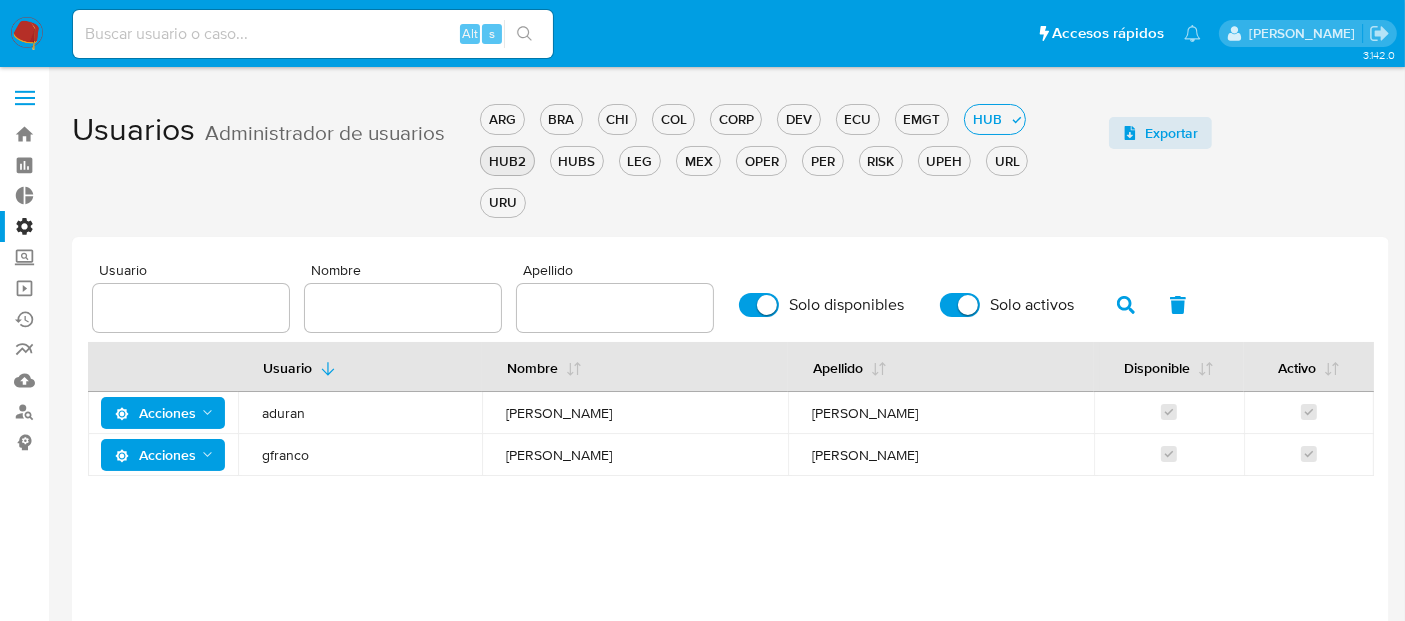 click on "HUB2" at bounding box center (507, 161) 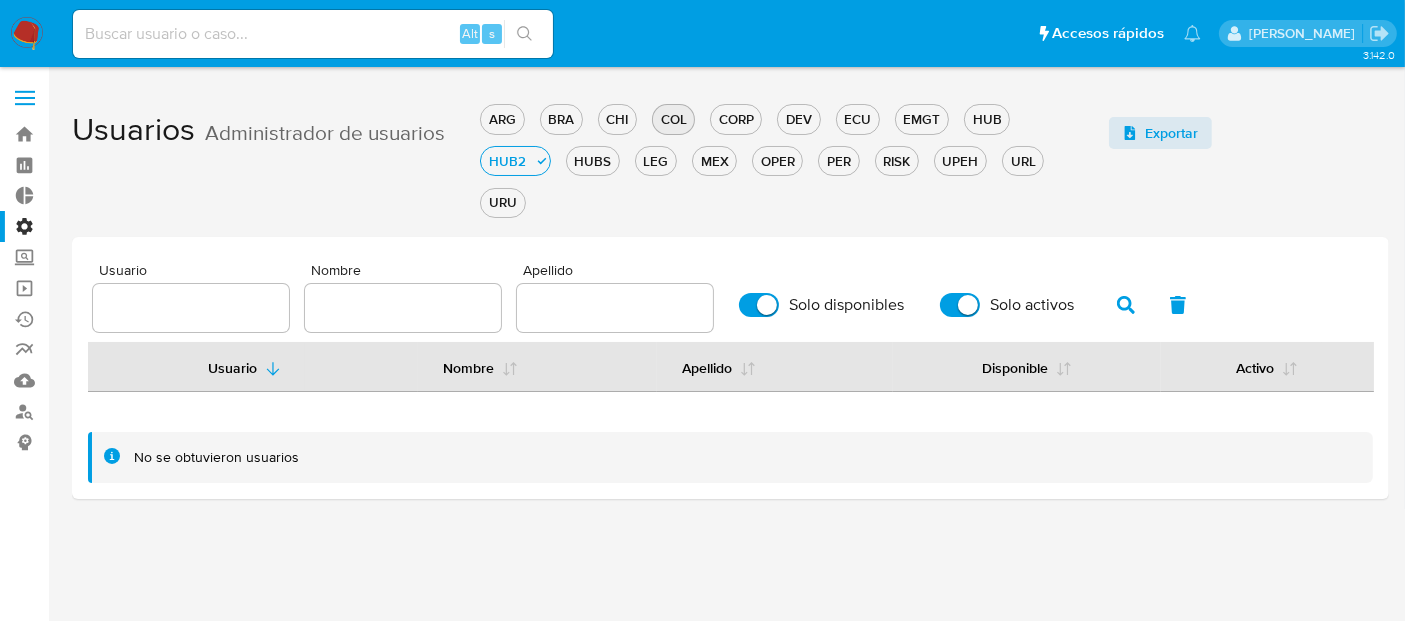 click on "COL" at bounding box center (673, 119) 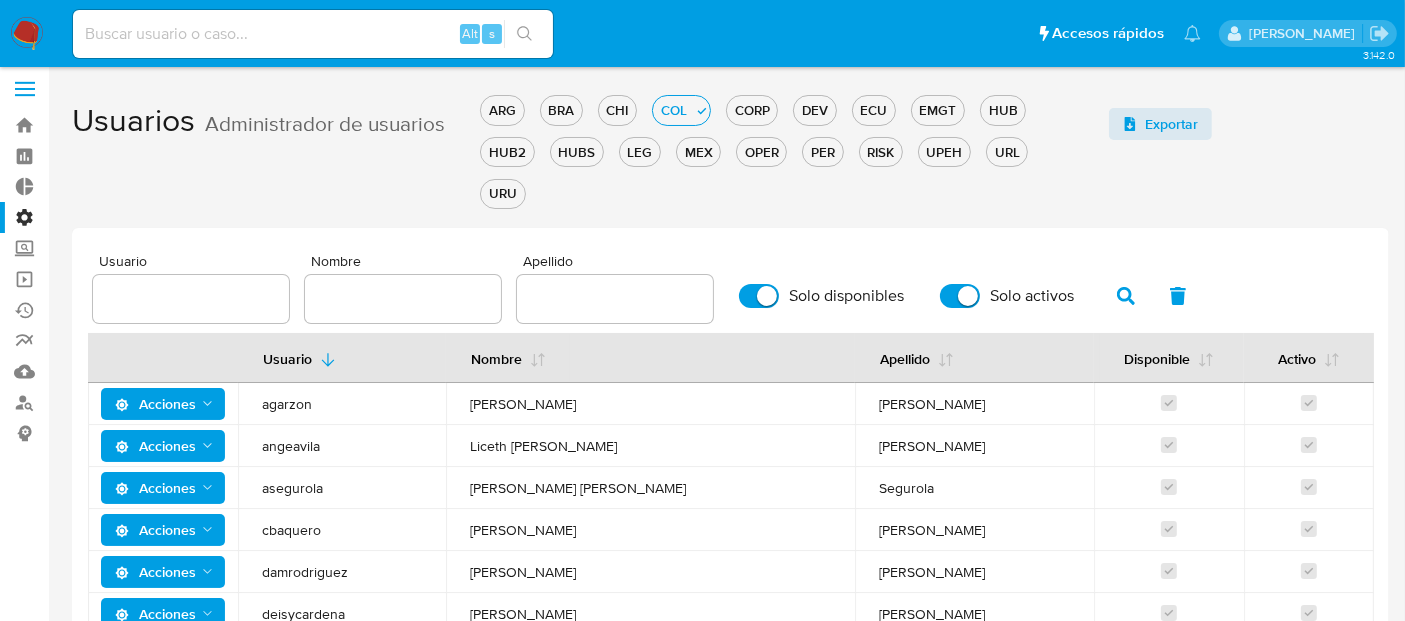 scroll, scrollTop: 0, scrollLeft: 0, axis: both 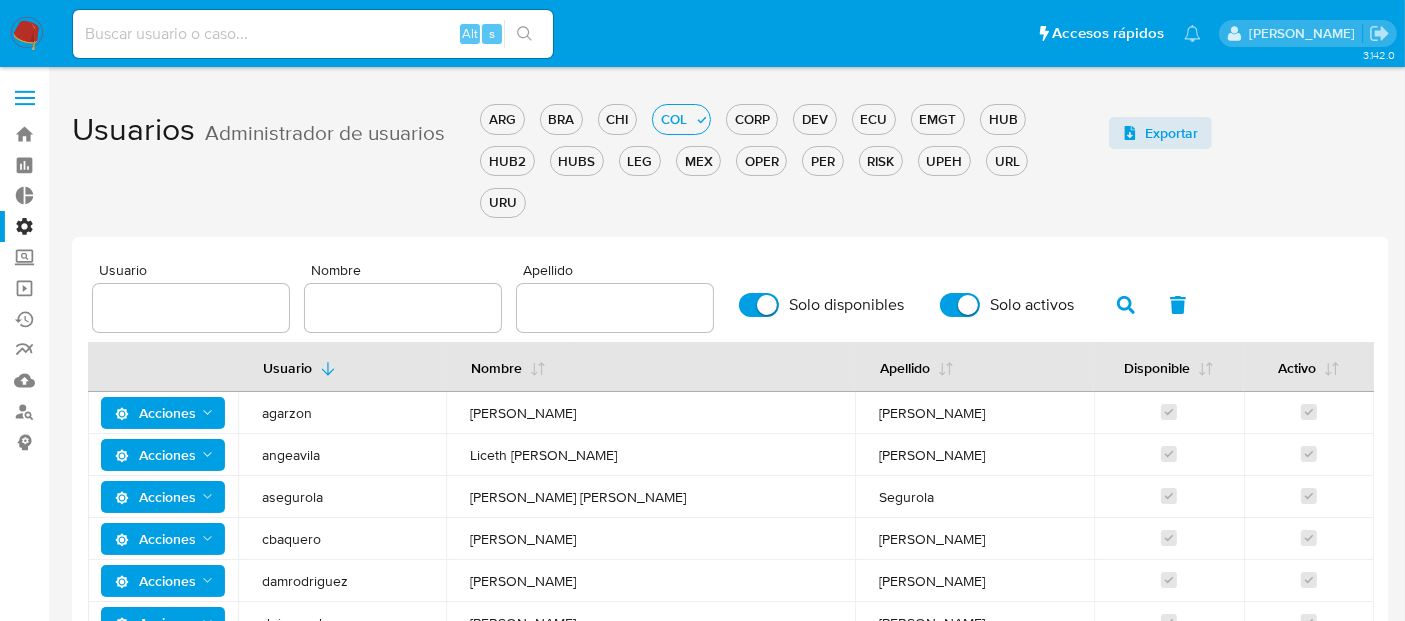 click on "ARG BRA CHI COL CORP DEV ECU EMGT HUB HUB2 HUBS LEG MEX OPER PER RISK UPEH URL URU" at bounding box center [790, 158] 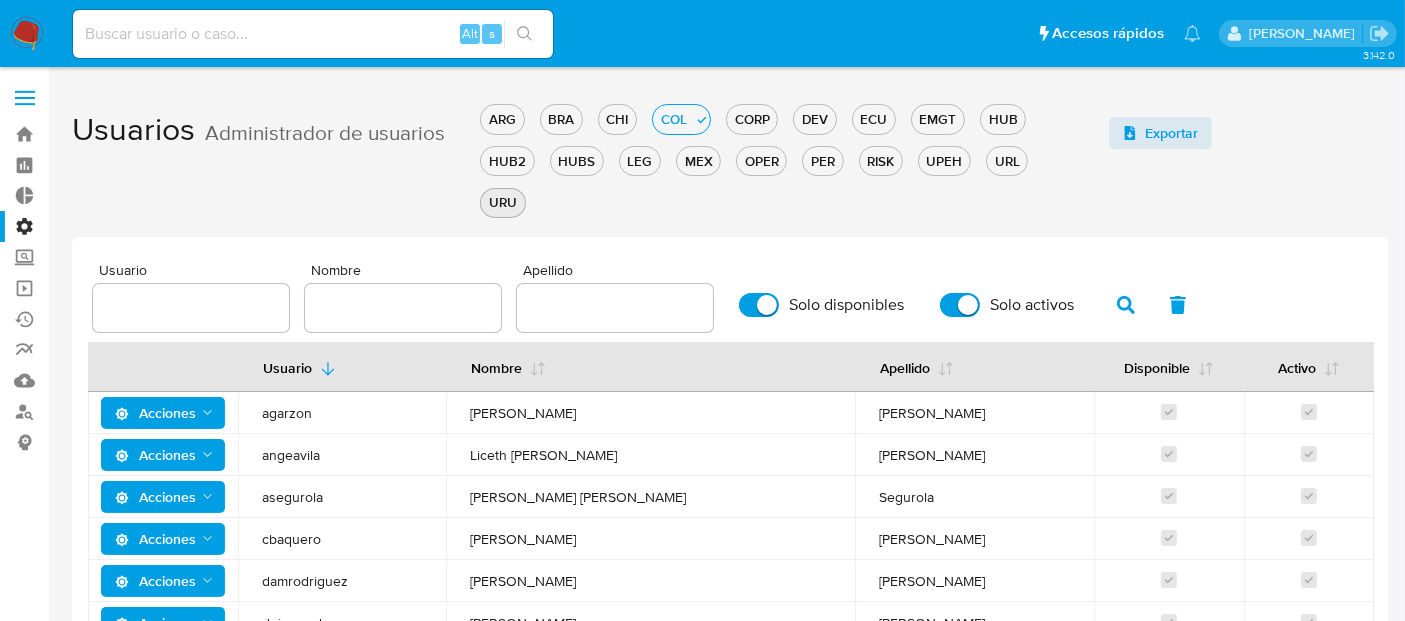 click on "URU" at bounding box center [502, 202] 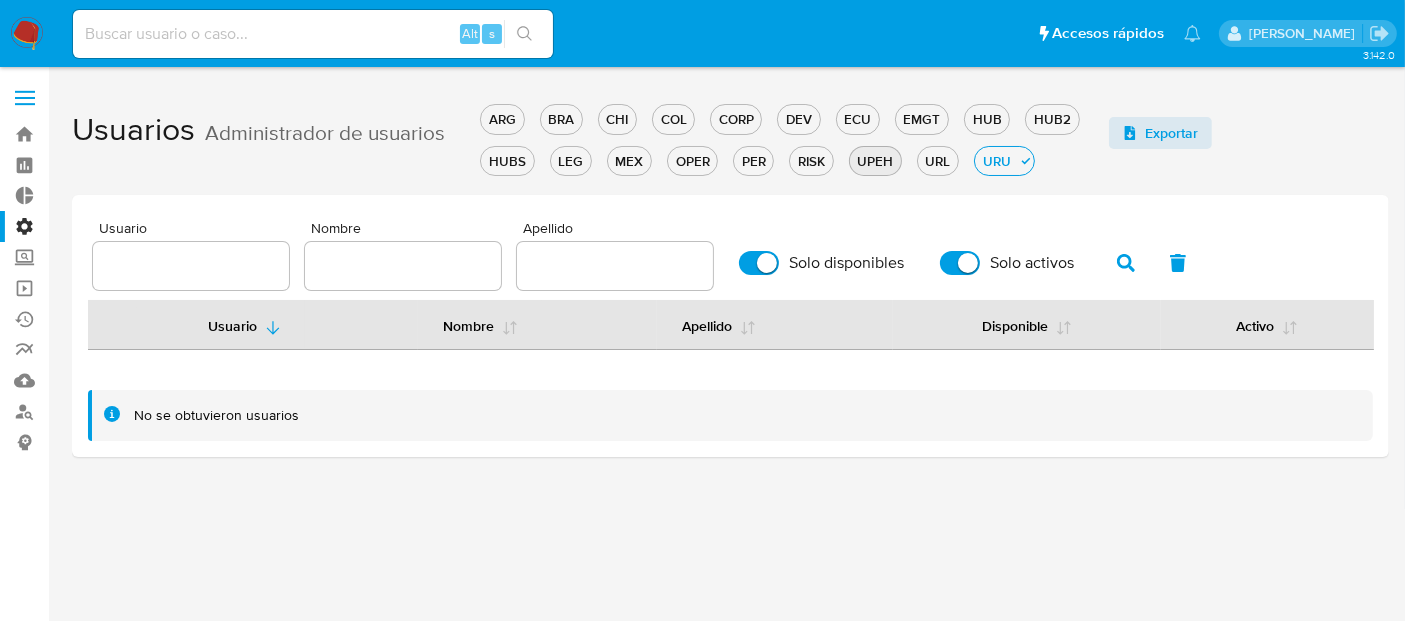 click on "UPEH" at bounding box center [875, 161] 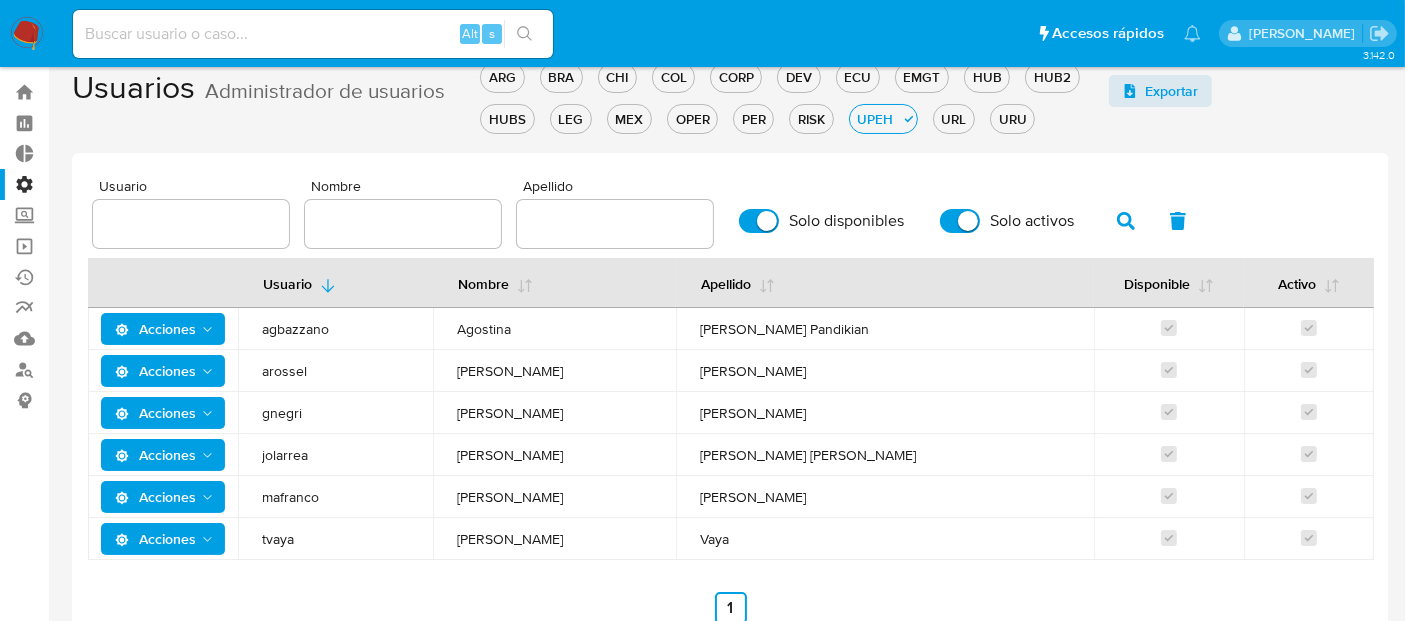scroll, scrollTop: 0, scrollLeft: 0, axis: both 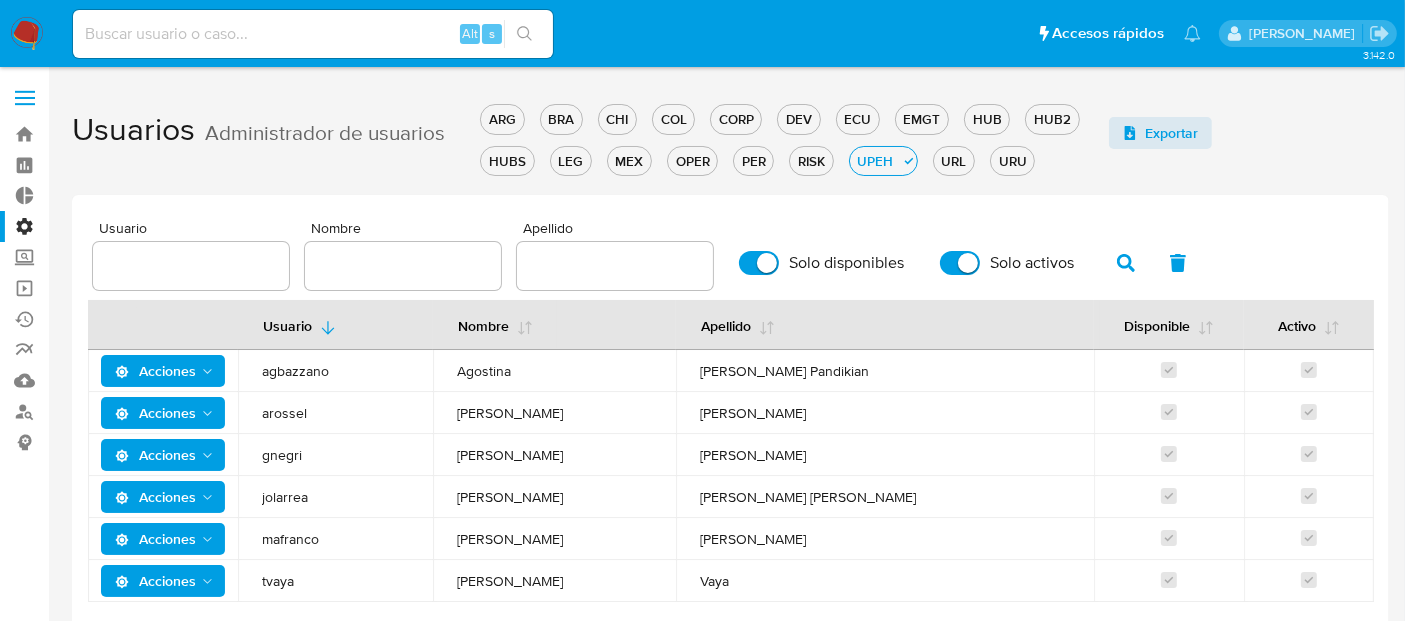 click at bounding box center (403, 266) 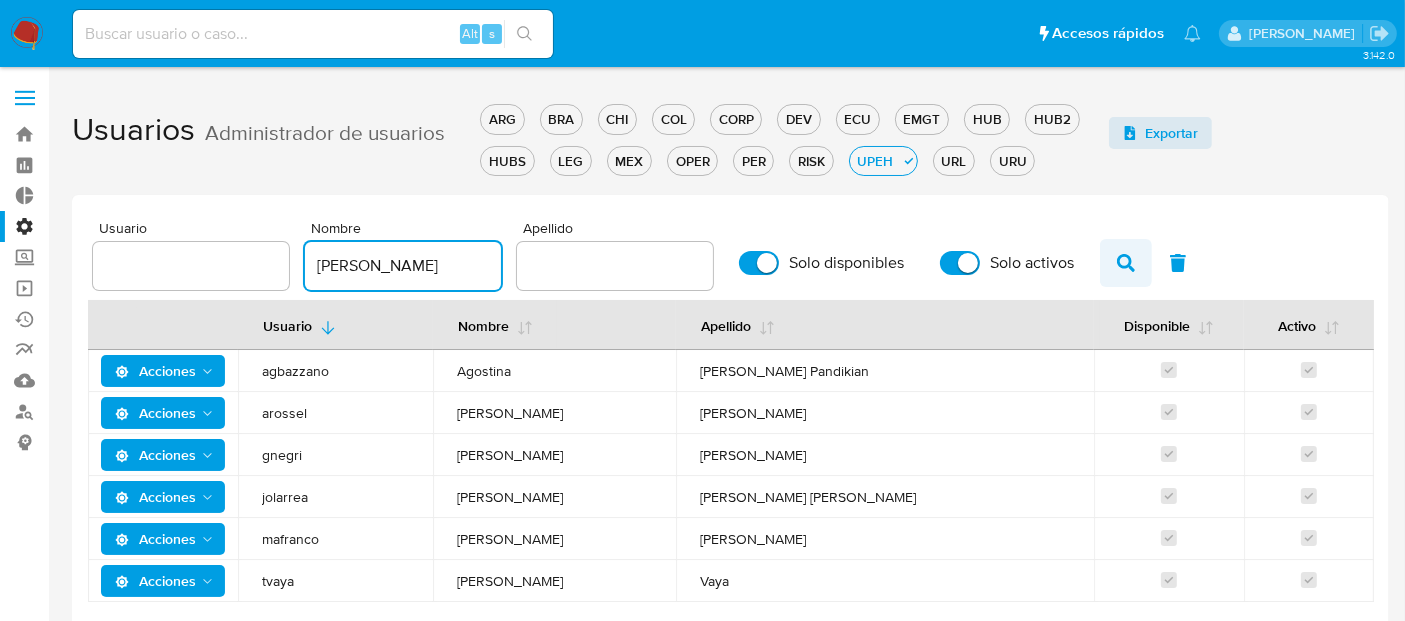 type on "agustin" 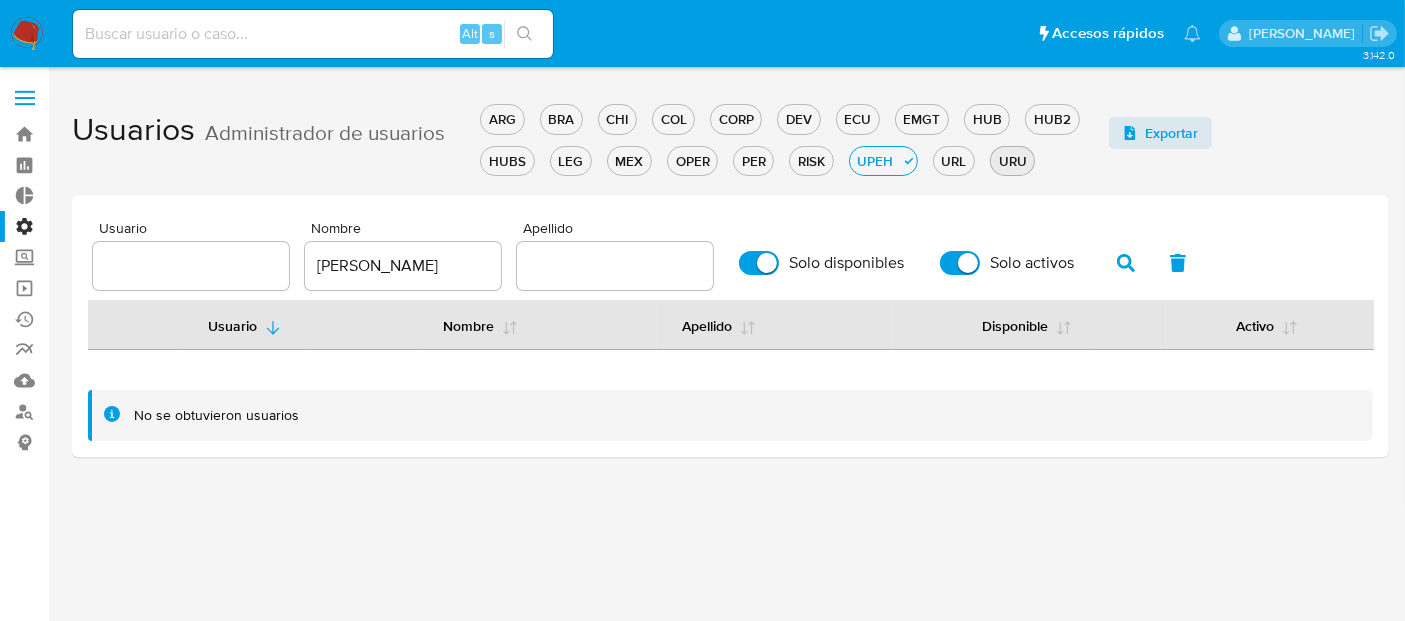 click on "URU" at bounding box center (1012, 161) 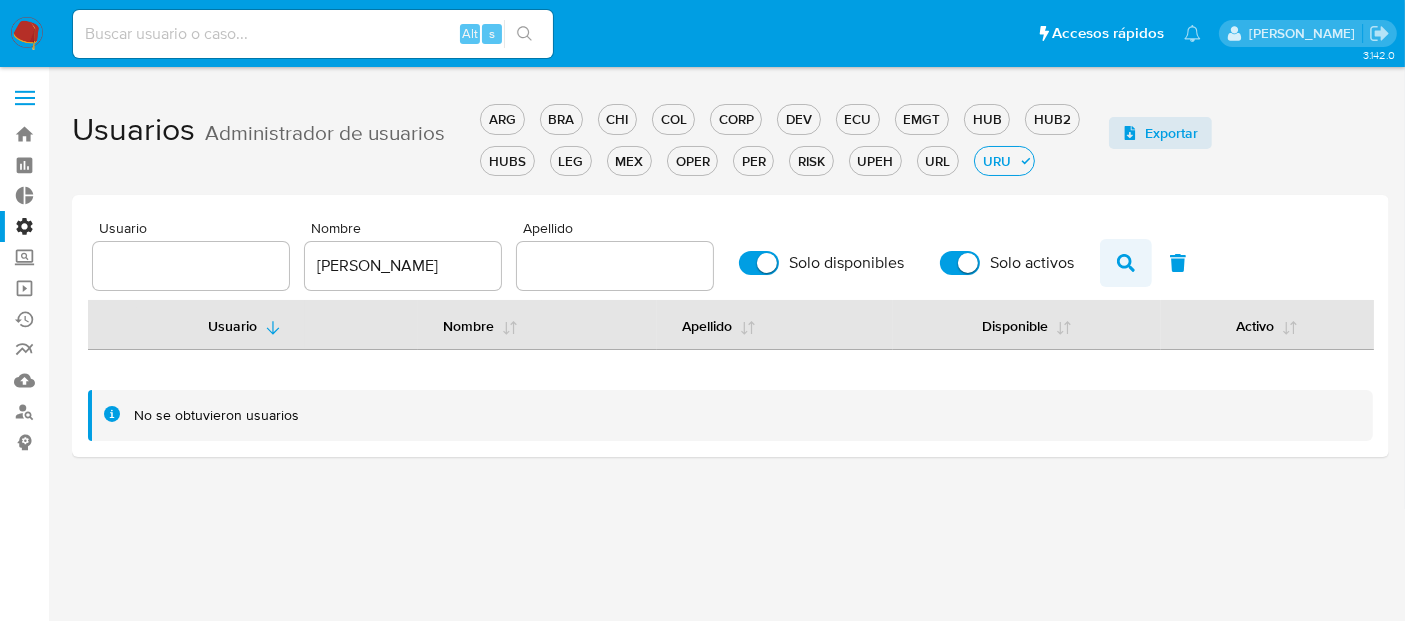 click at bounding box center [1126, 263] 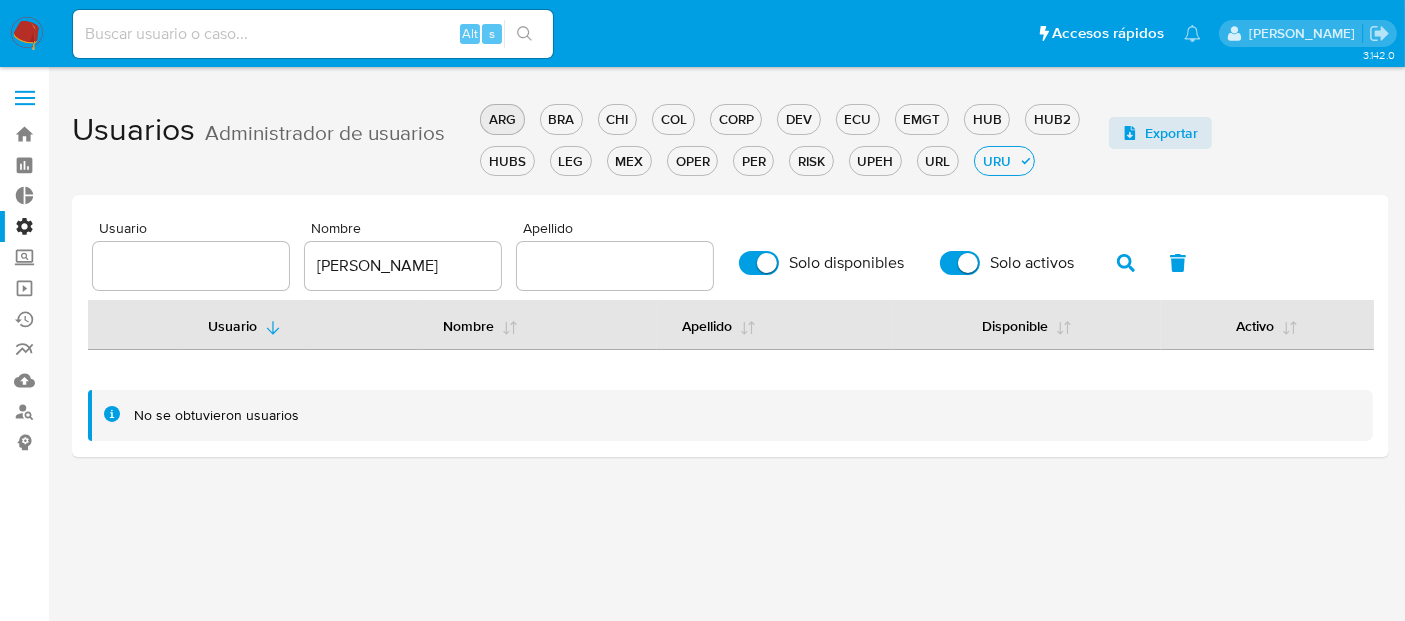click on "ARG" at bounding box center (502, 119) 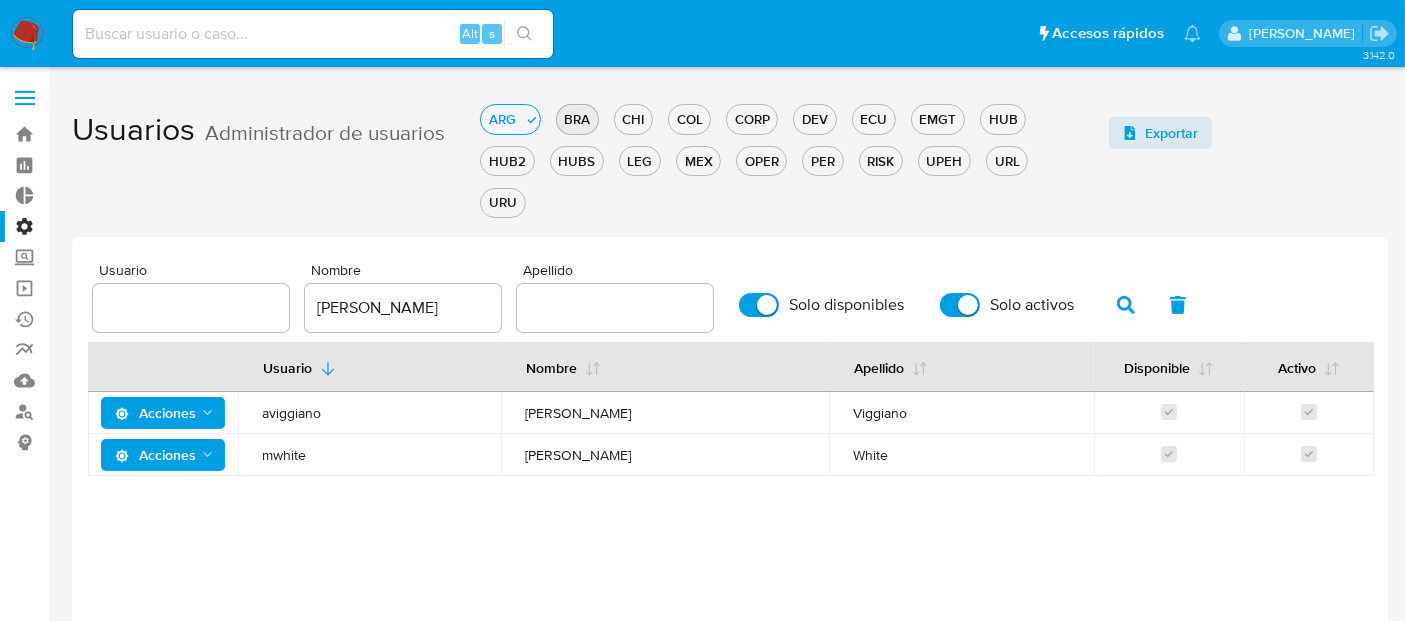 click on "ARG BRA CHI COL CORP DEV ECU EMGT HUB HUB2 HUBS LEG MEX OPER PER RISK UPEH URL URU" at bounding box center [790, 158] 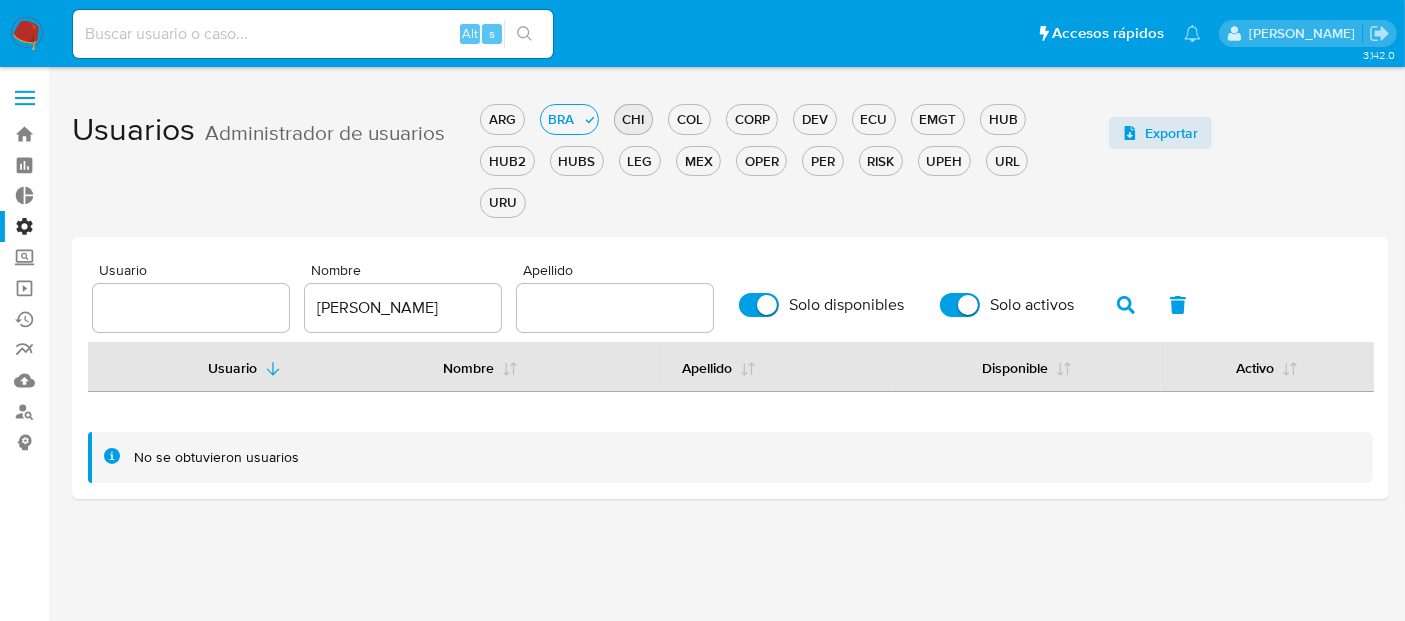 click on "CHI" at bounding box center [633, 119] 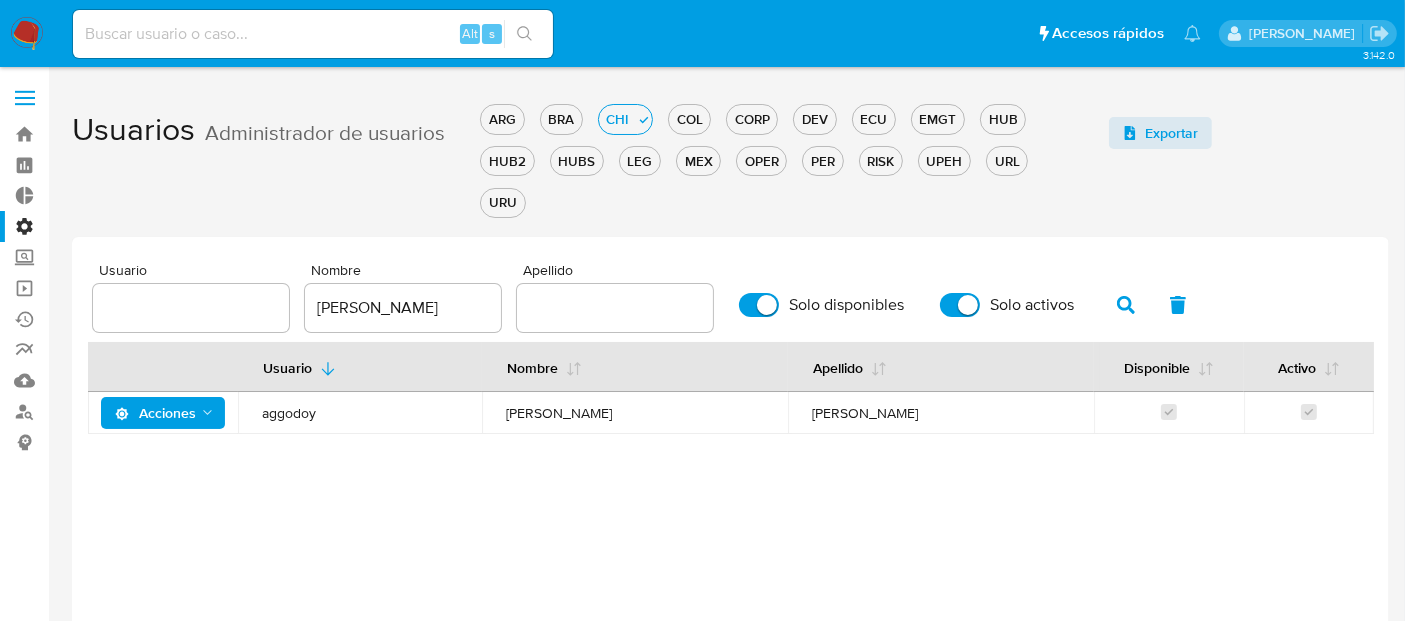 click on "ARG BRA CHI COL CORP DEV ECU EMGT HUB HUB2 HUBS LEG MEX OPER PER RISK UPEH URL URU" at bounding box center [790, 158] 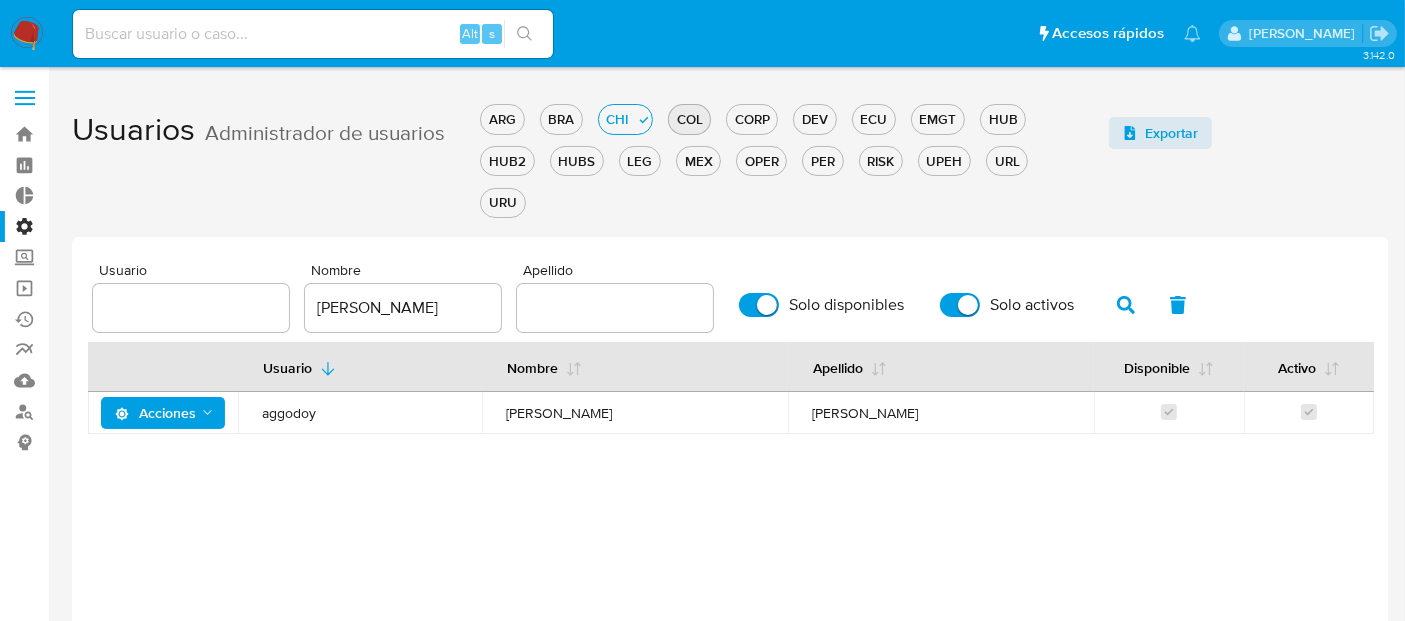 click on "COL" at bounding box center (689, 119) 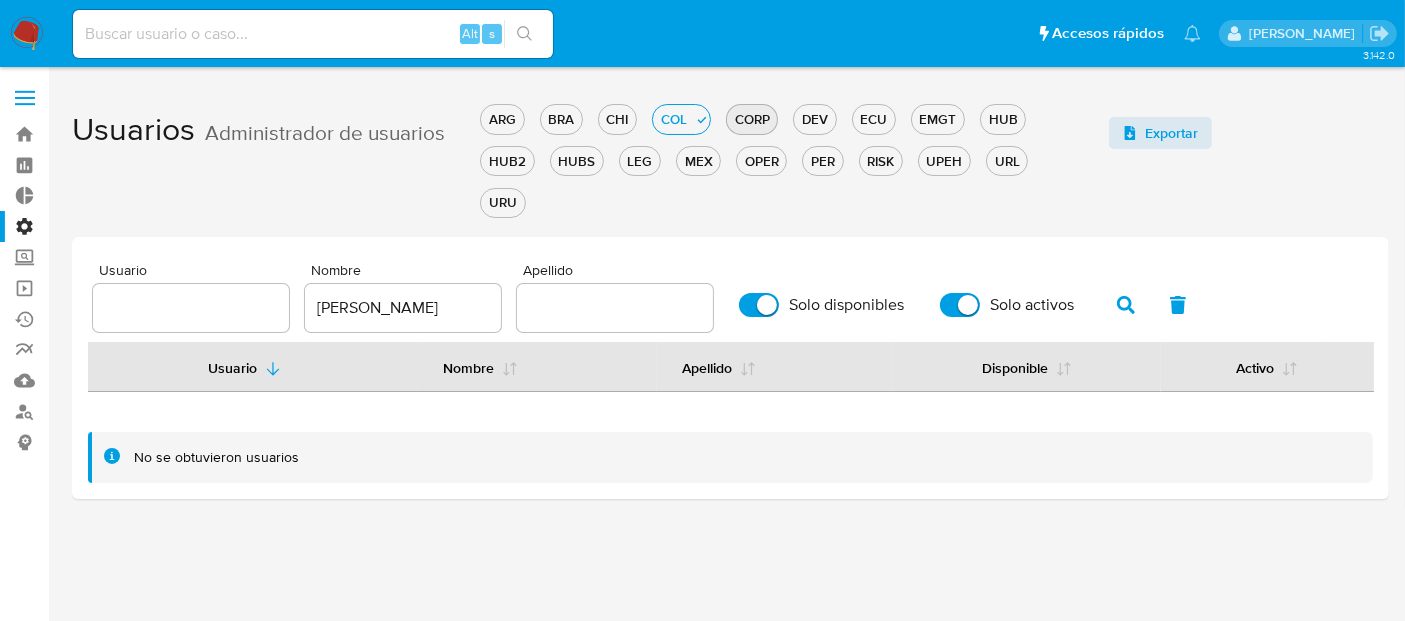 click on "CORP" at bounding box center (752, 119) 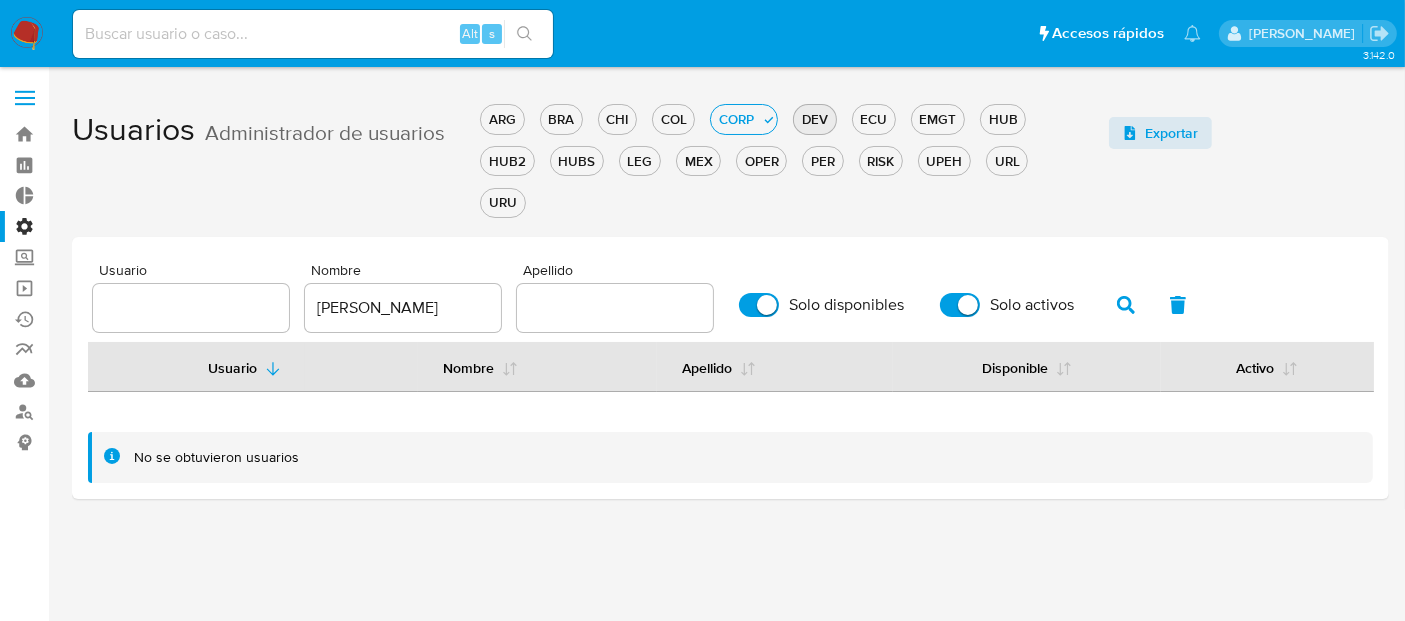 click on "DEV" at bounding box center [814, 119] 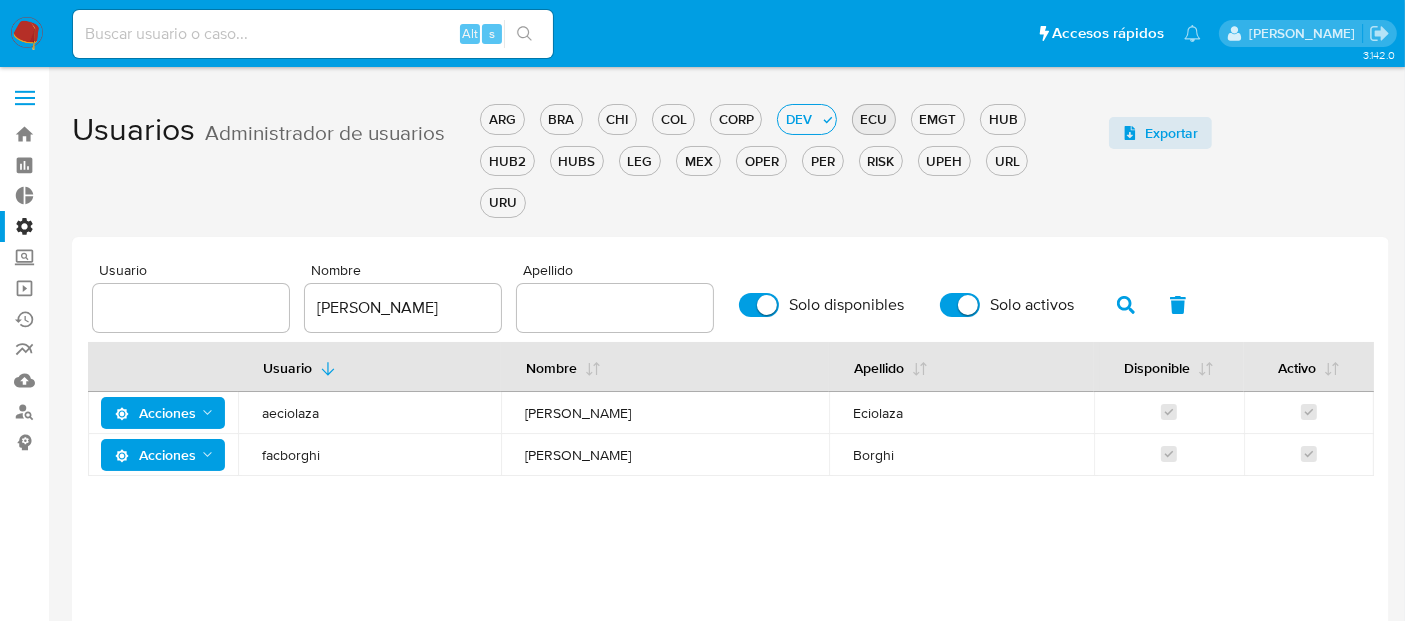 click on "ECU" at bounding box center [874, 119] 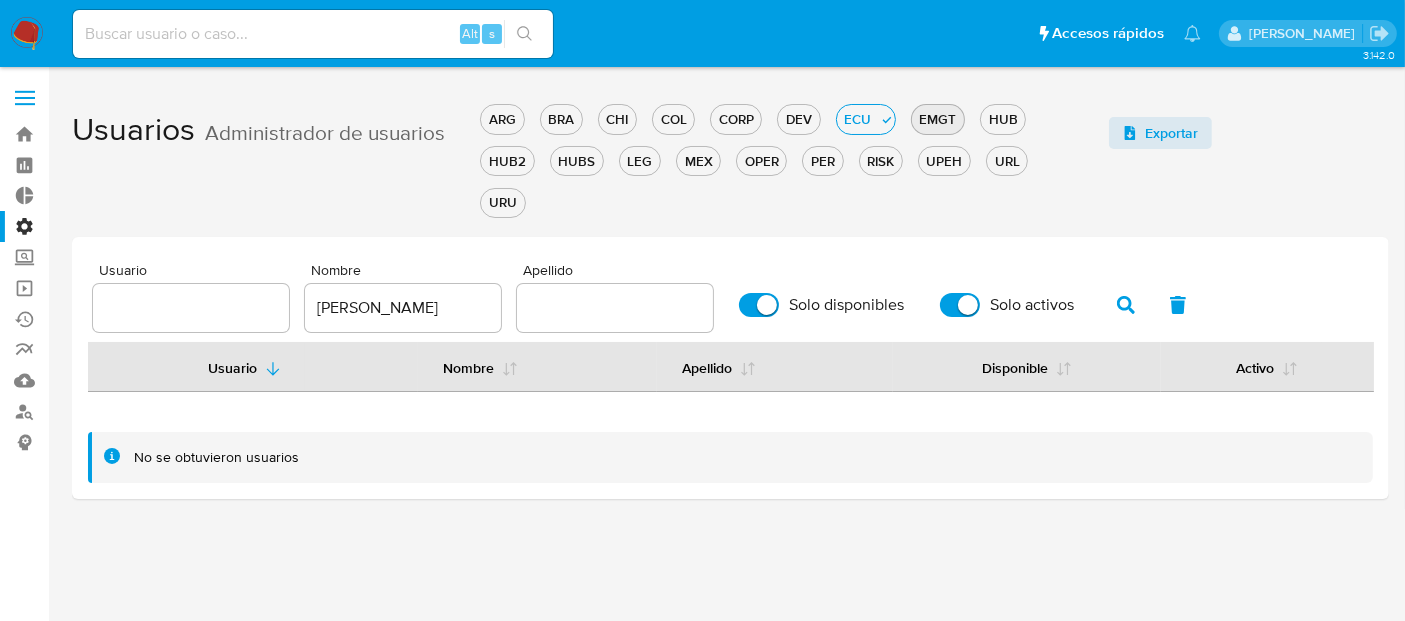 click on "EMGT" at bounding box center (938, 119) 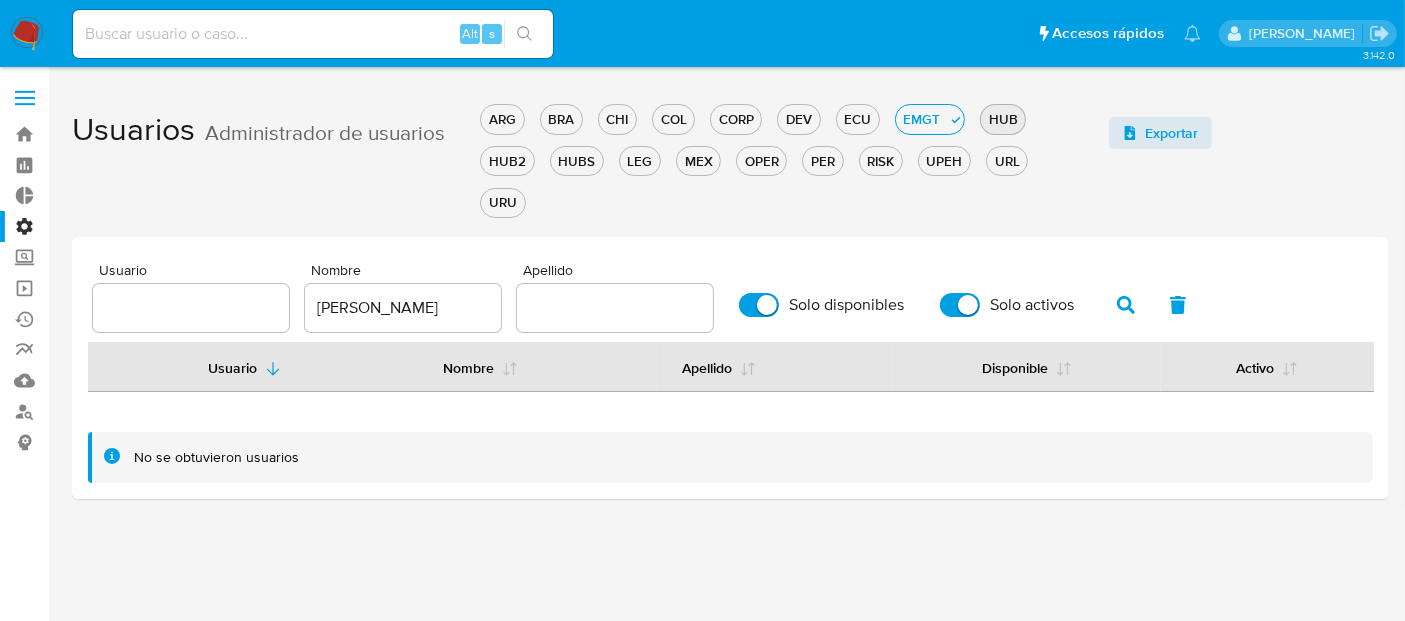 click on "HUB" at bounding box center [1003, 119] 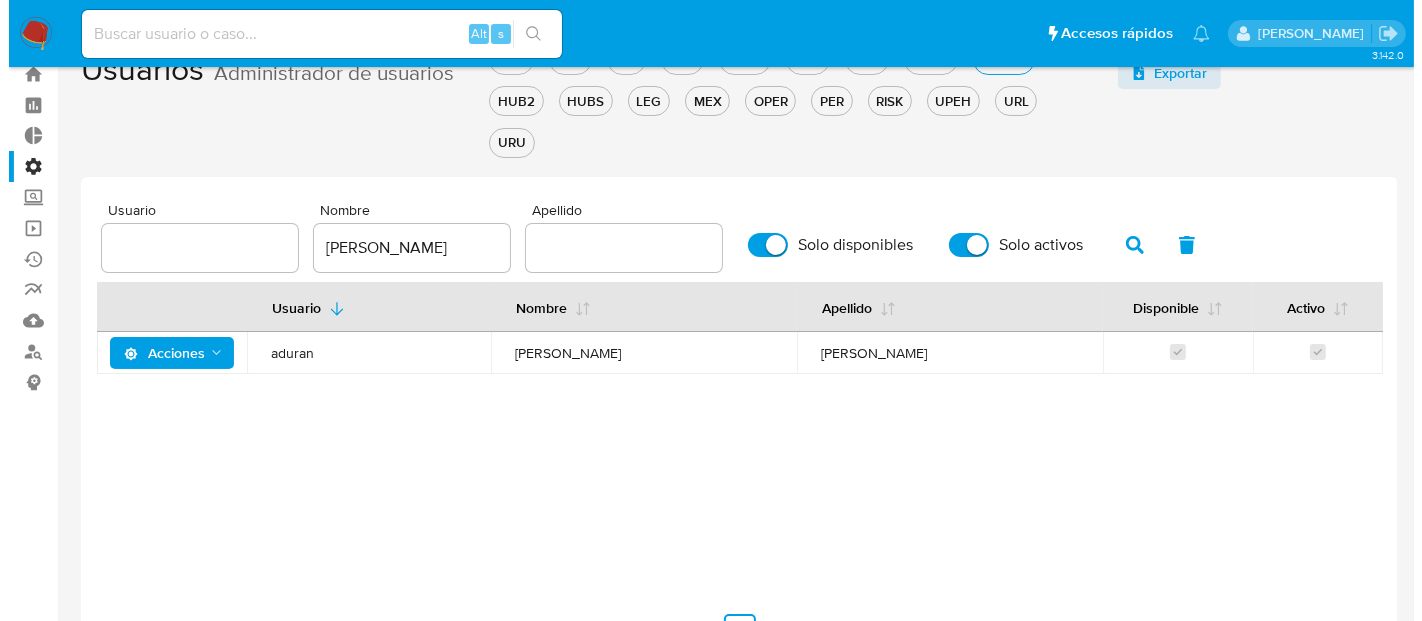 scroll, scrollTop: 87, scrollLeft: 0, axis: vertical 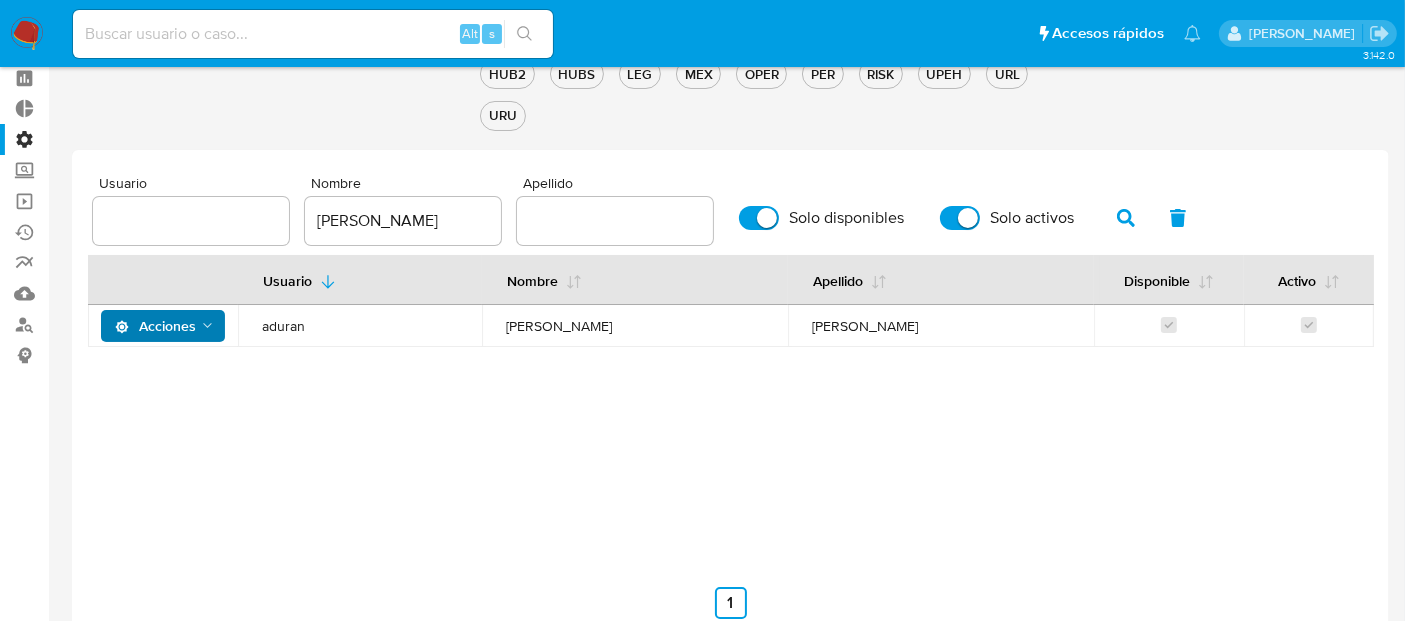 click 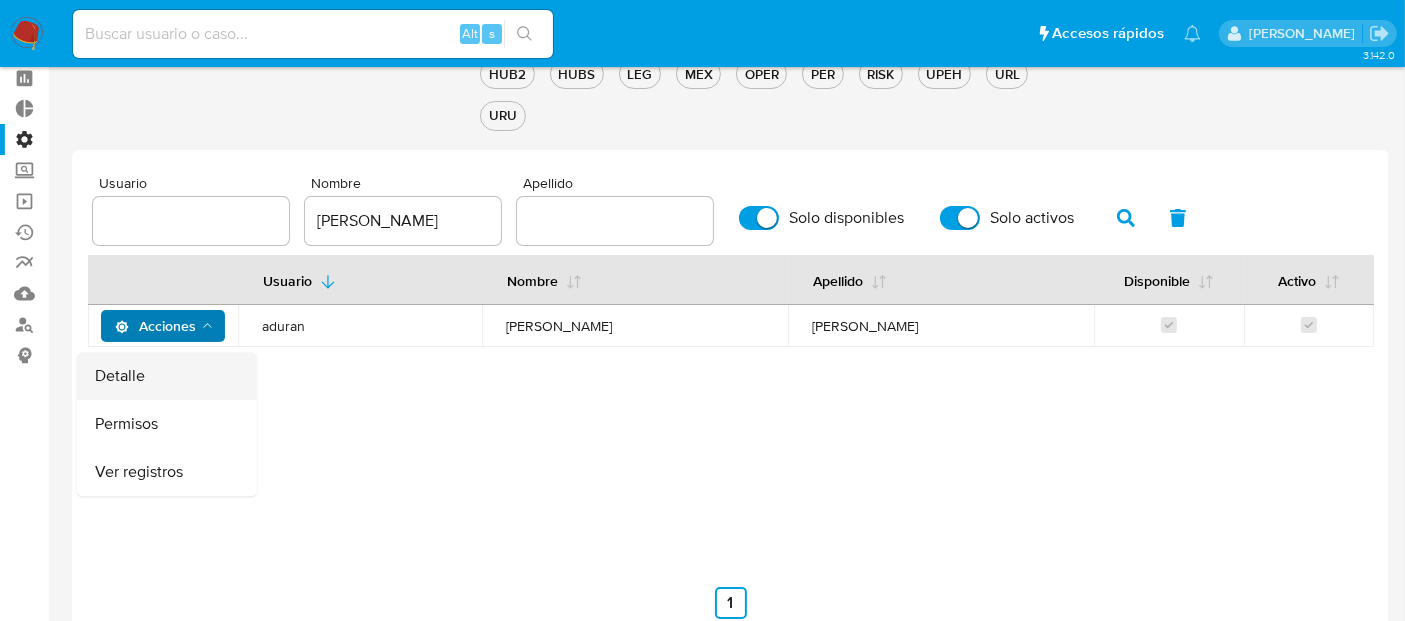 click on "Detalle" at bounding box center (167, 376) 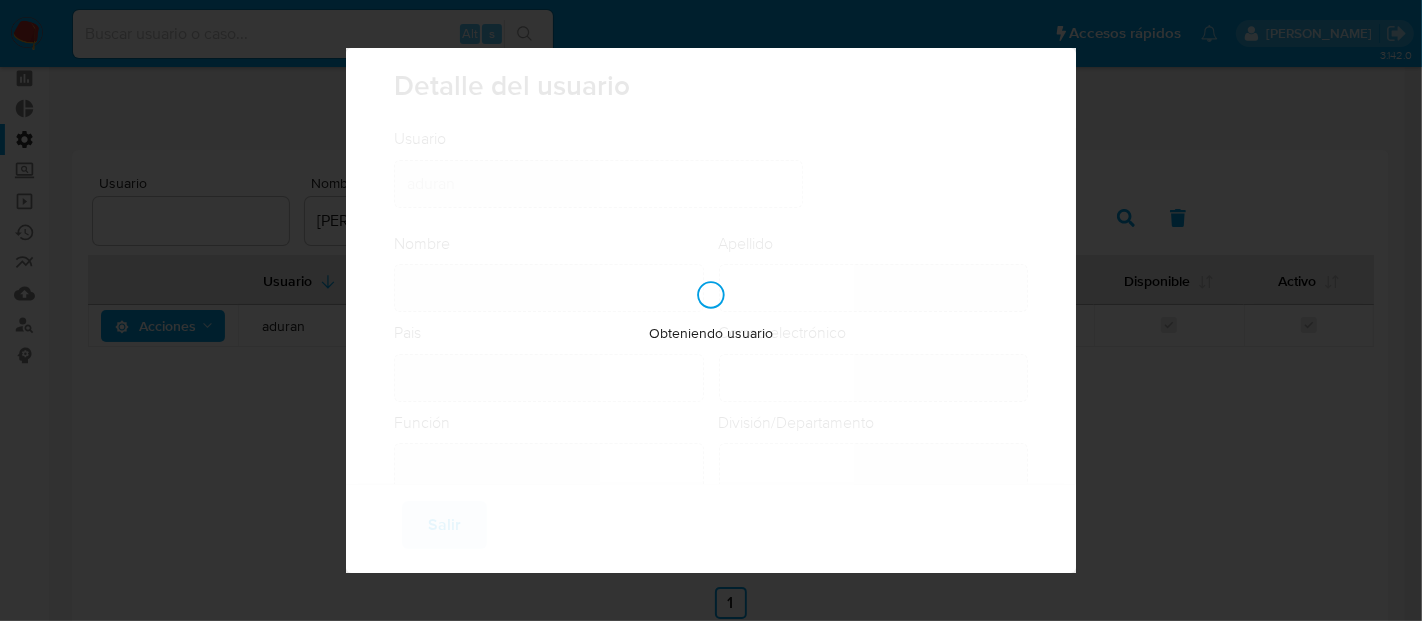 type on "Agustin Matias" 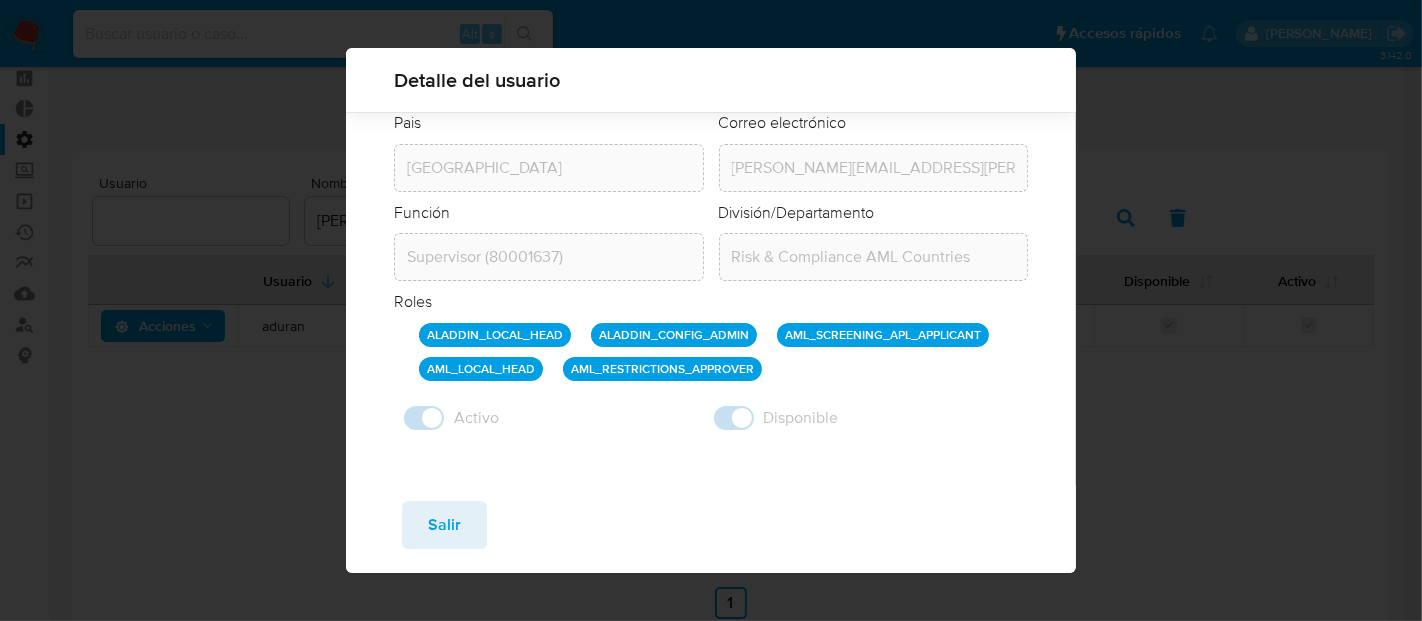 click on "Salir" at bounding box center (444, 525) 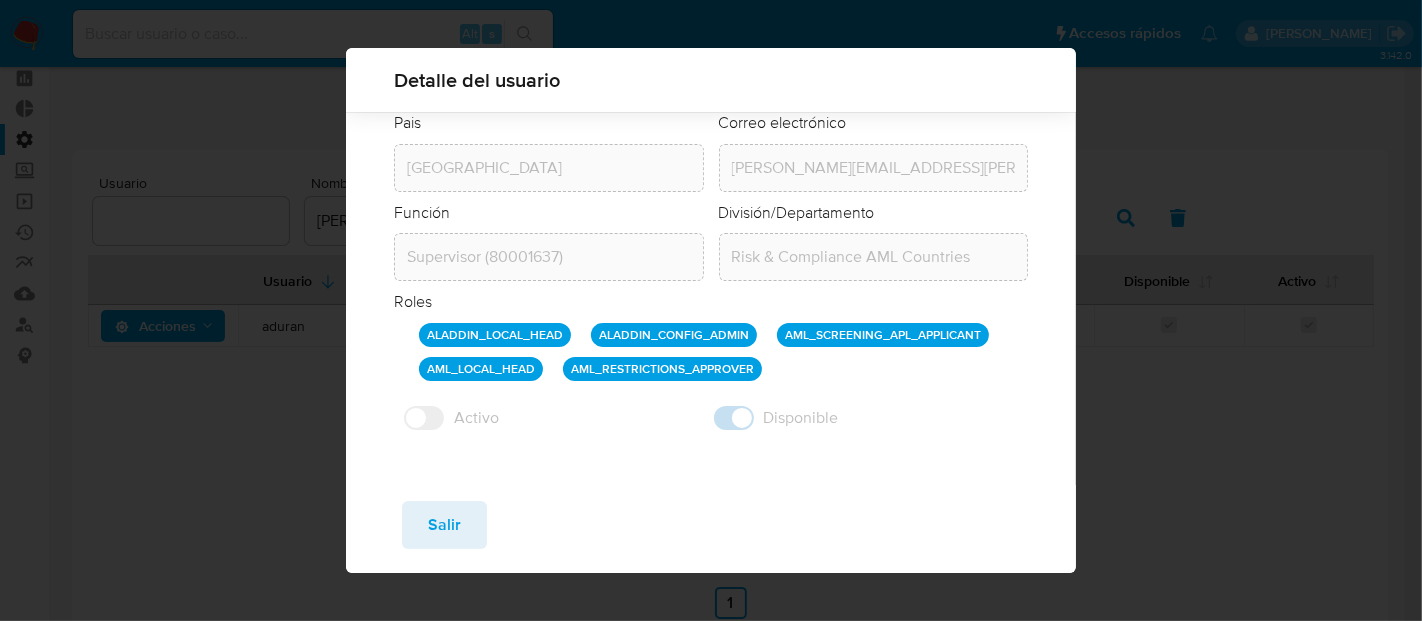 type 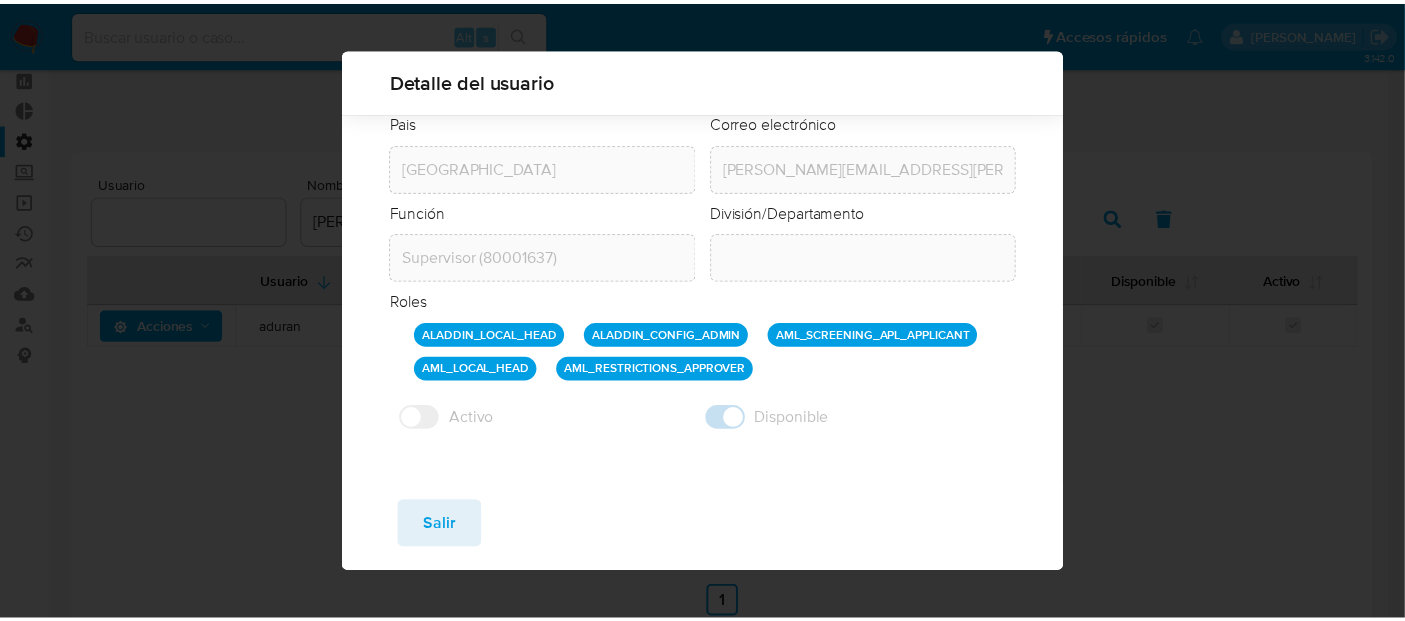 scroll, scrollTop: 187, scrollLeft: 0, axis: vertical 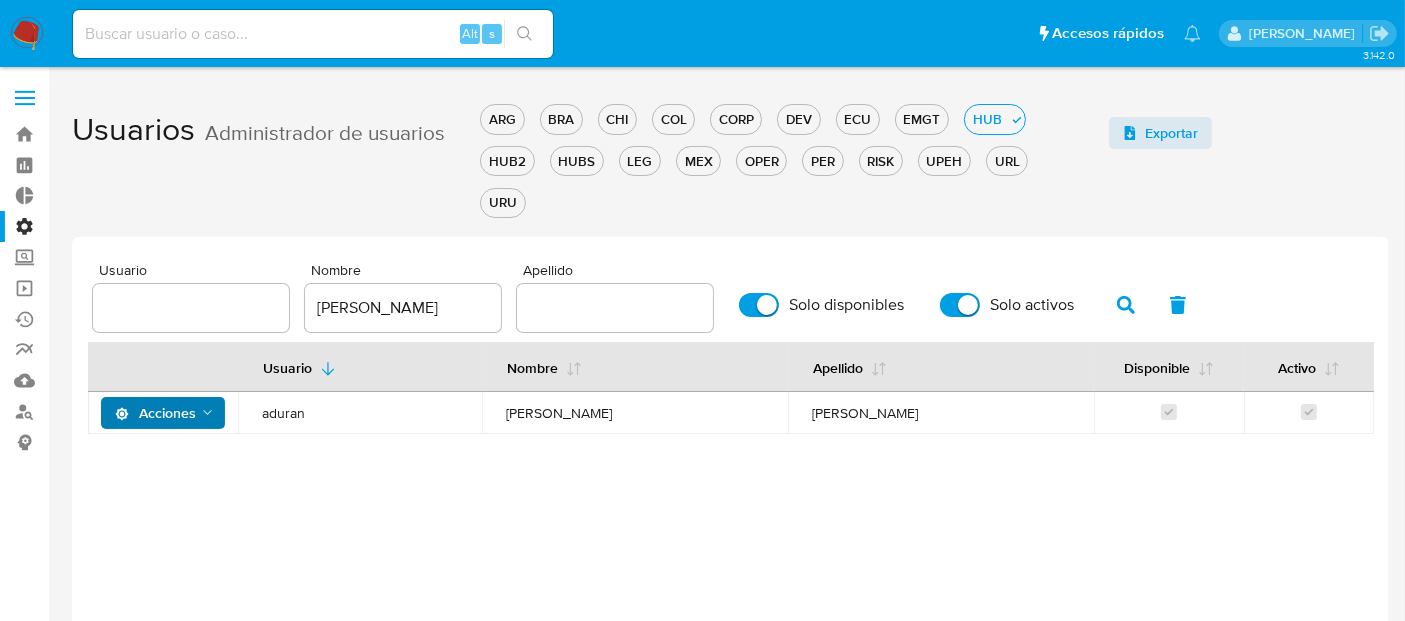 click on "Administración" at bounding box center [119, 226] 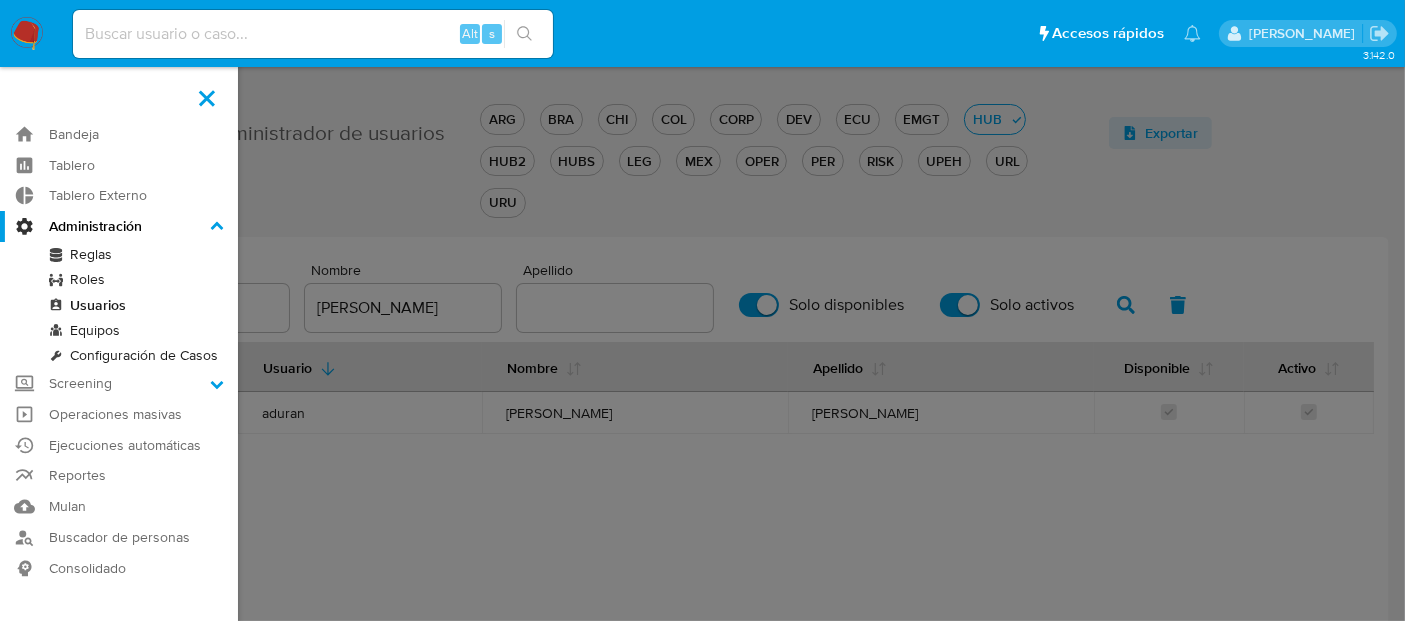 click on "Administración" at bounding box center (0, 0) 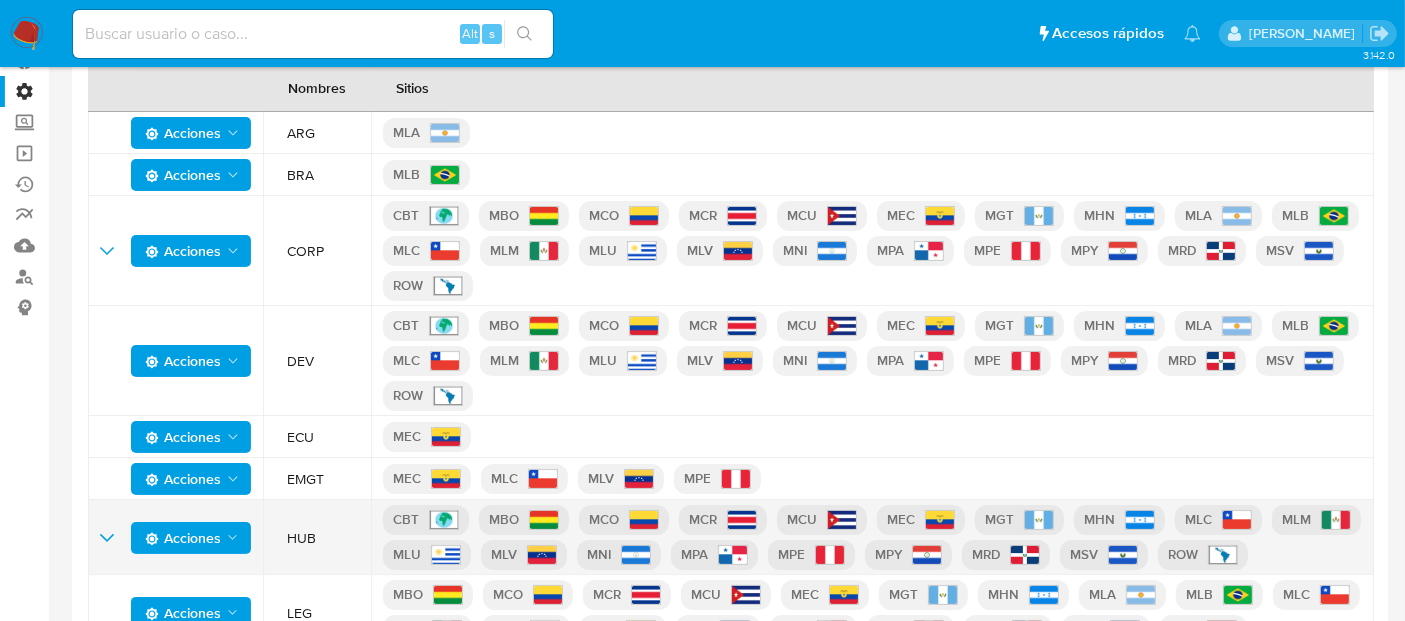 scroll, scrollTop: 333, scrollLeft: 0, axis: vertical 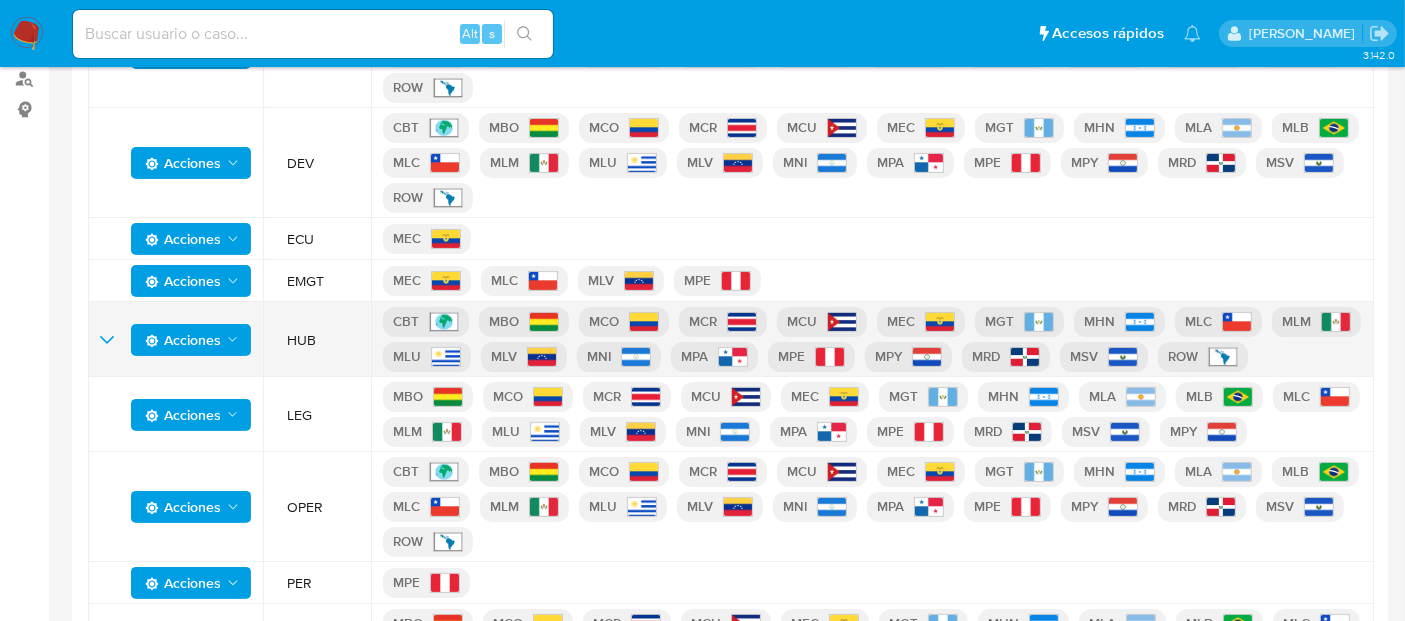 click on "Acciones" at bounding box center [175, 339] 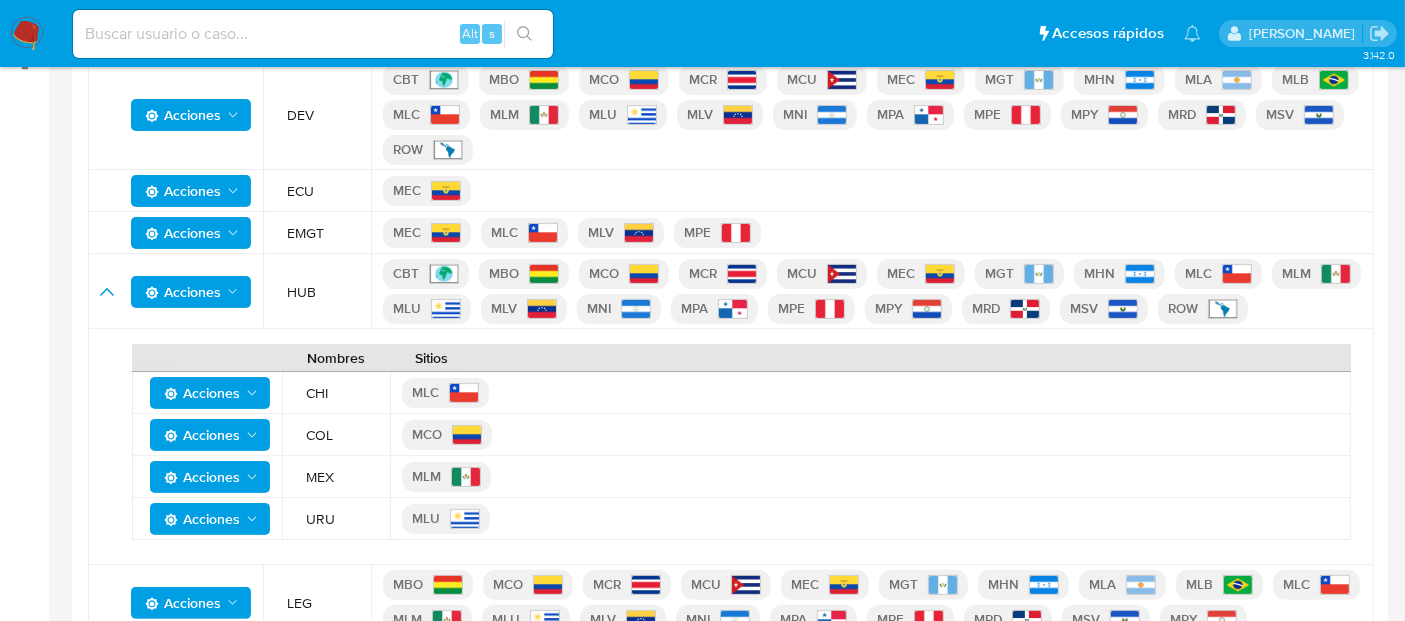 scroll, scrollTop: 333, scrollLeft: 0, axis: vertical 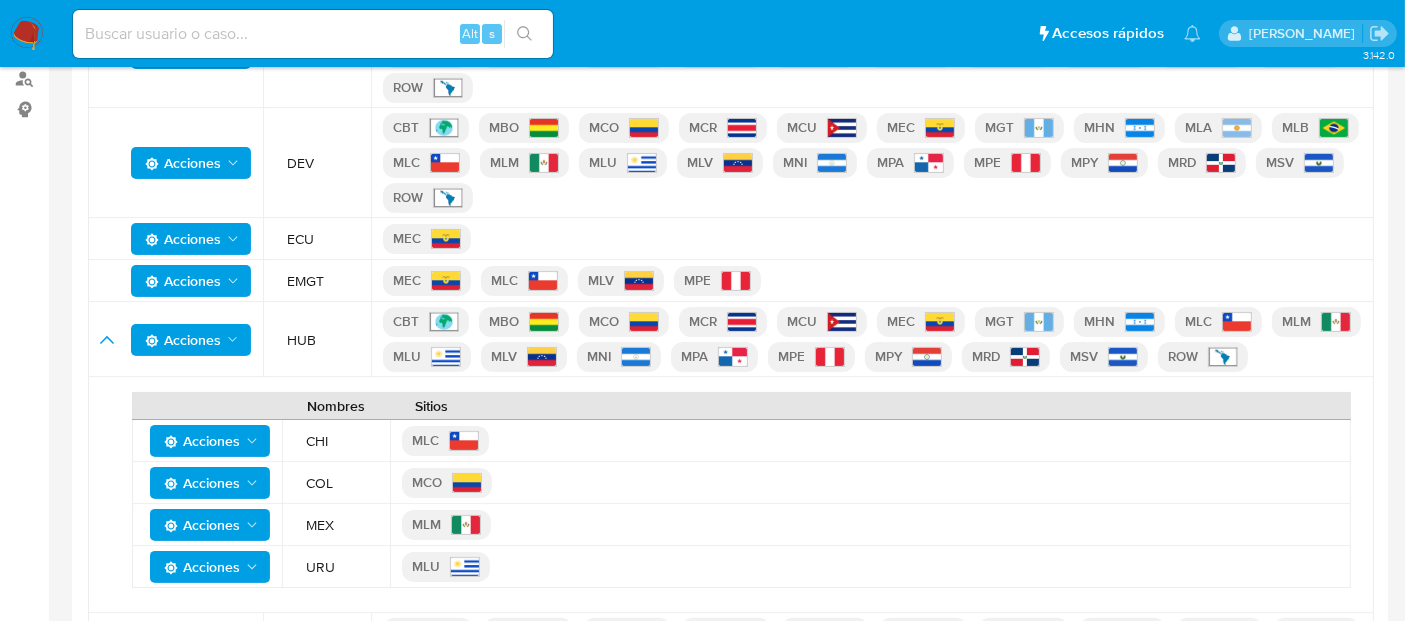 type 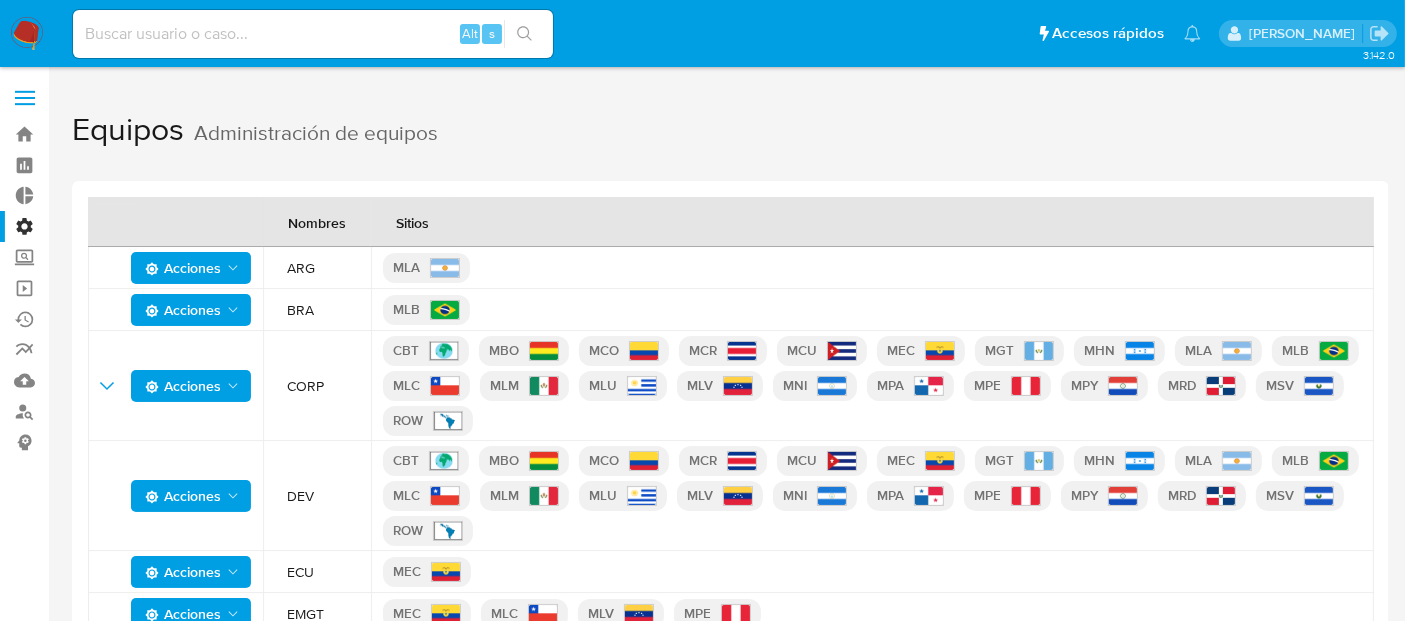 click on "Administración" at bounding box center [119, 226] 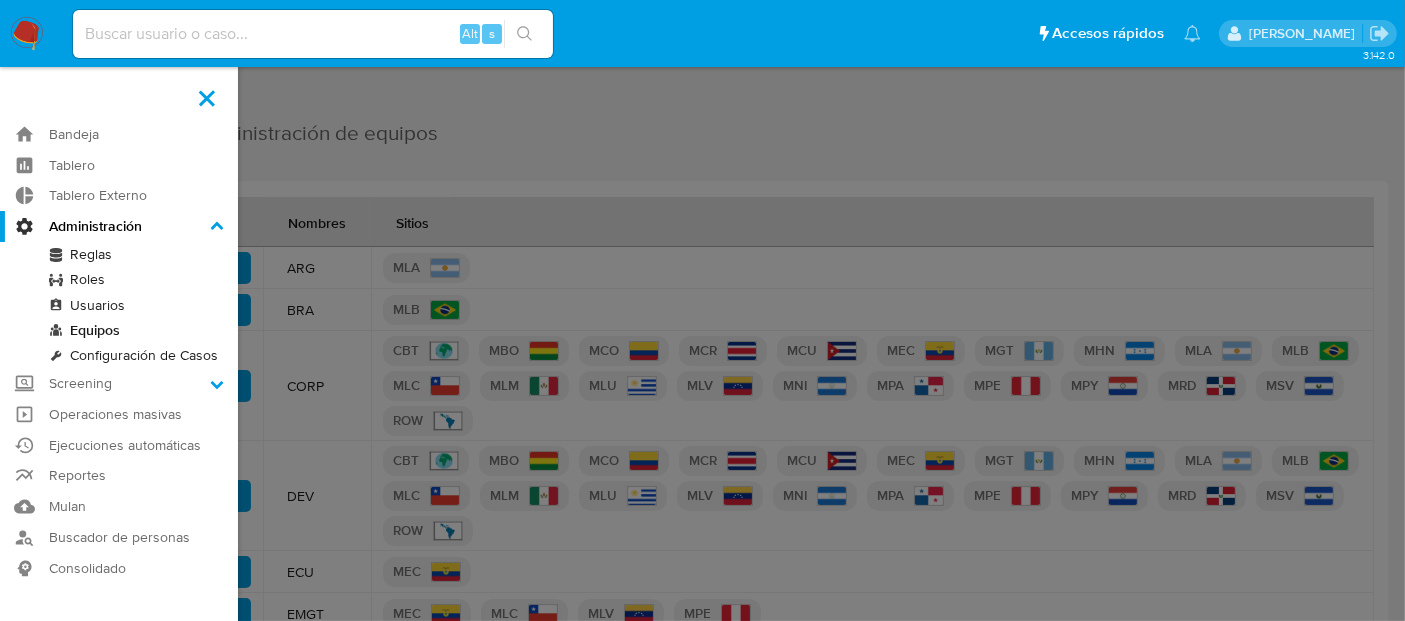 click on "Administración" at bounding box center (0, 0) 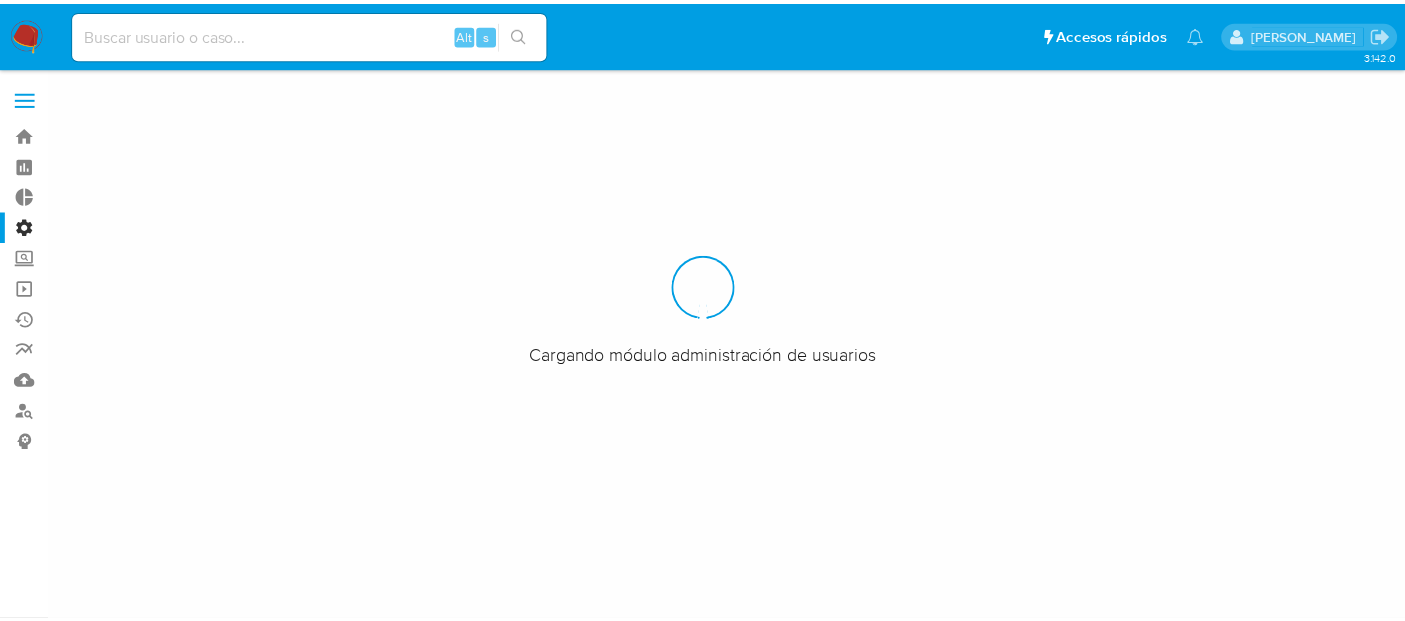 scroll, scrollTop: 0, scrollLeft: 0, axis: both 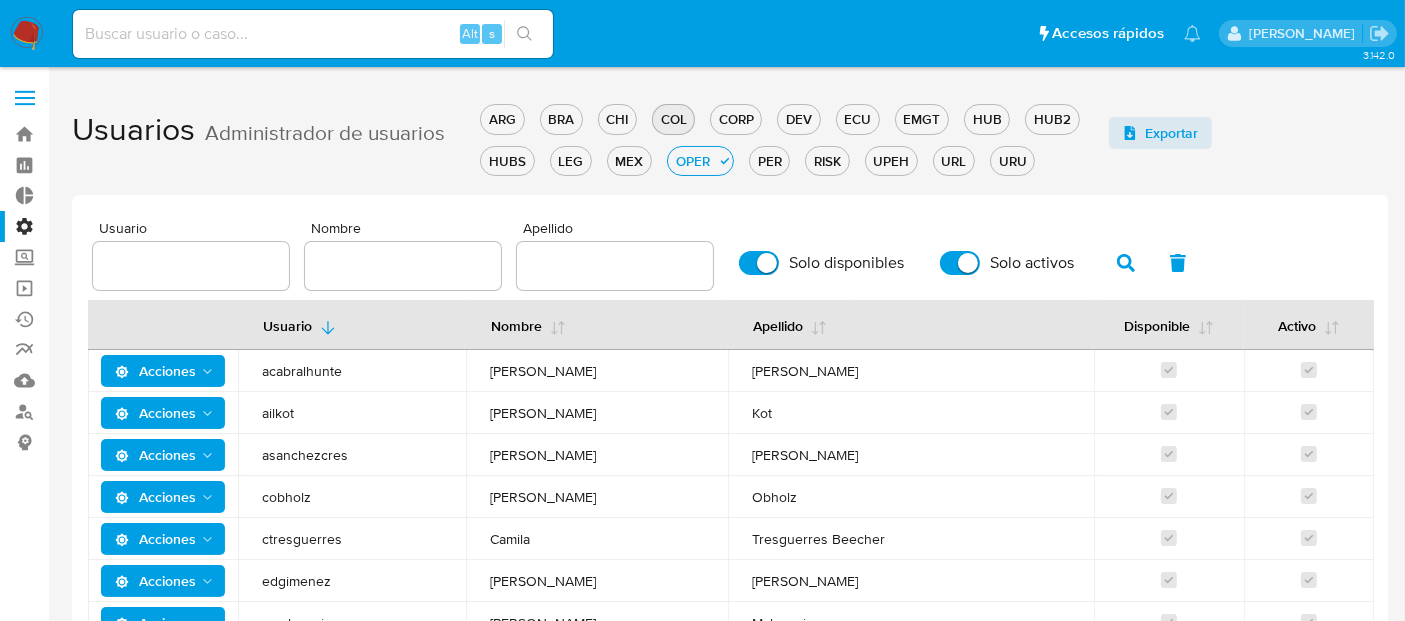 click on "COL" at bounding box center (673, 119) 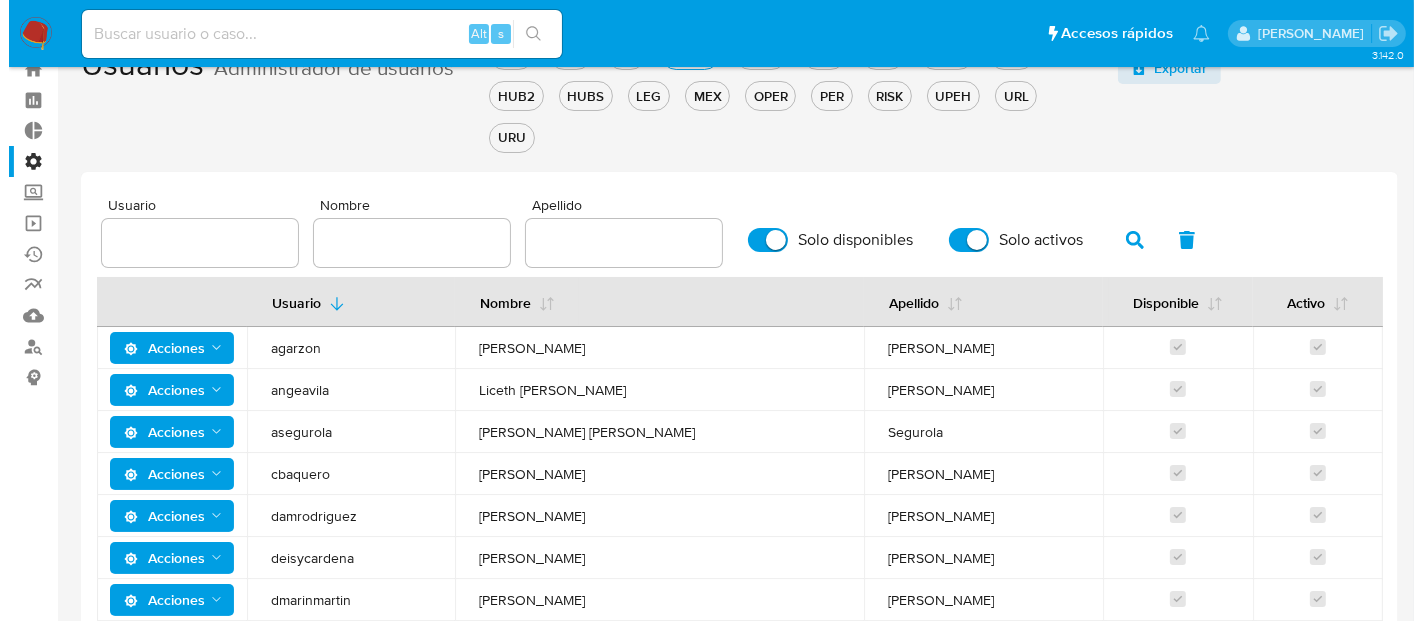 scroll, scrollTop: 111, scrollLeft: 0, axis: vertical 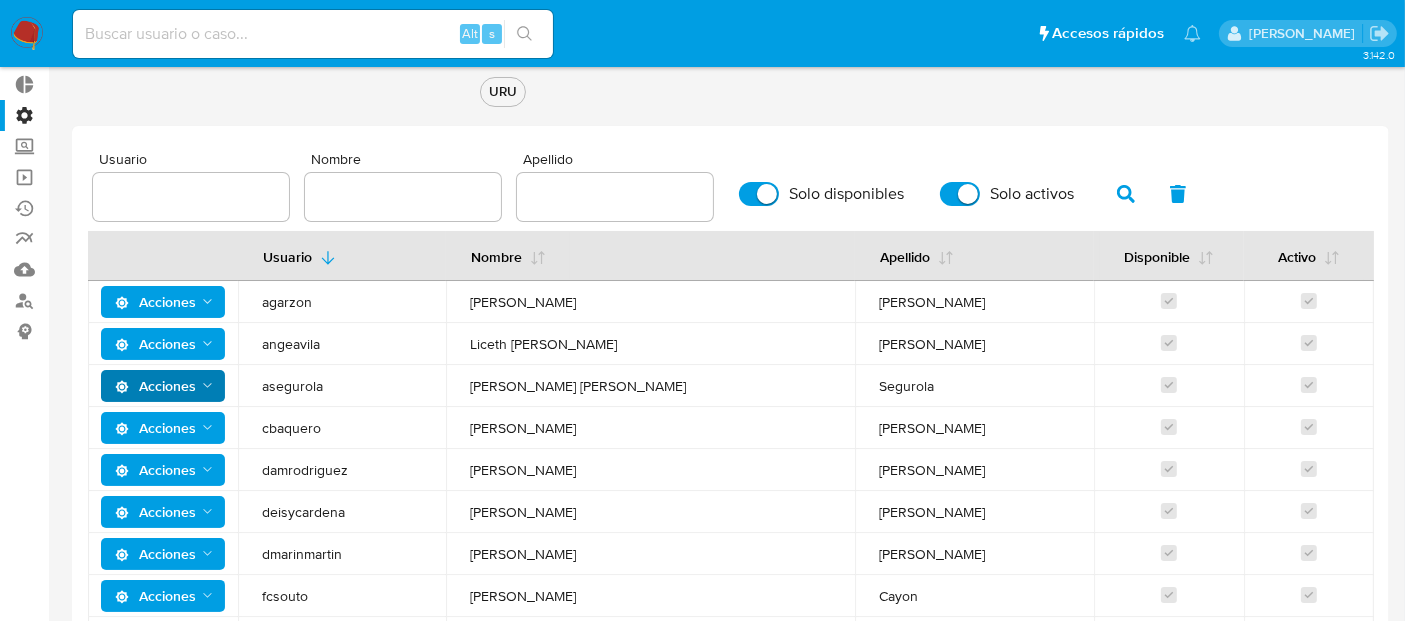 click 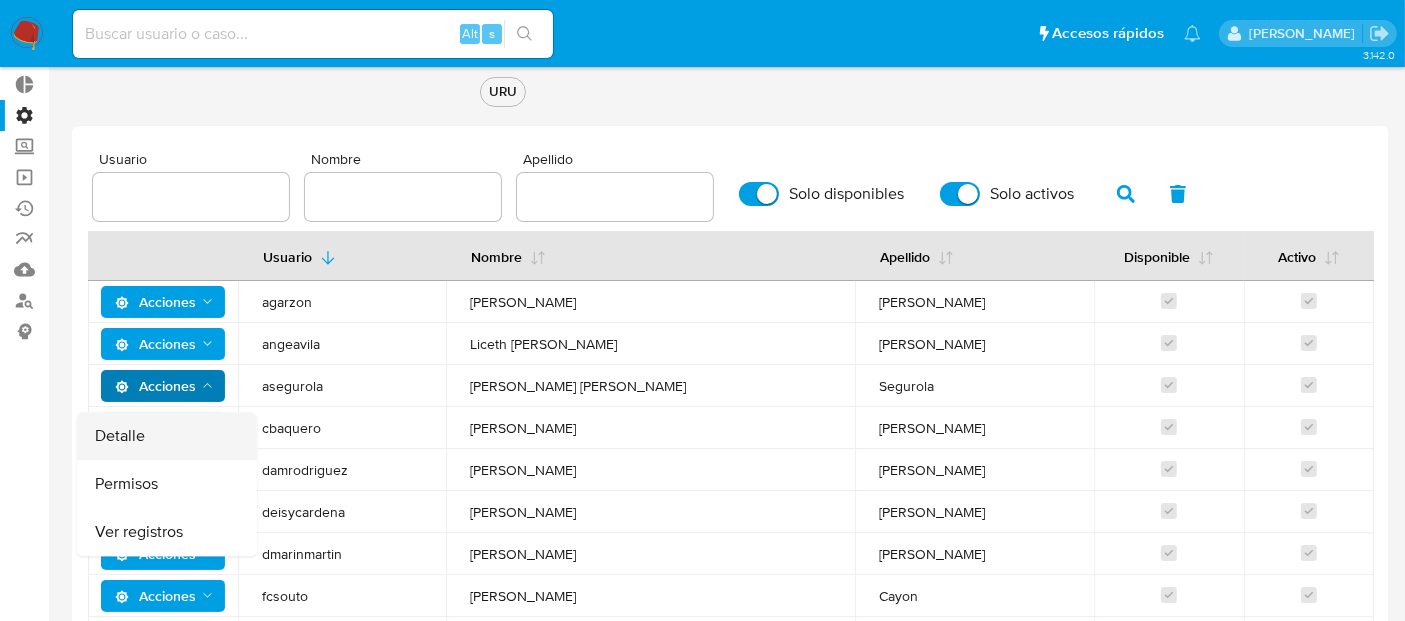 click on "Detalle" at bounding box center (167, 436) 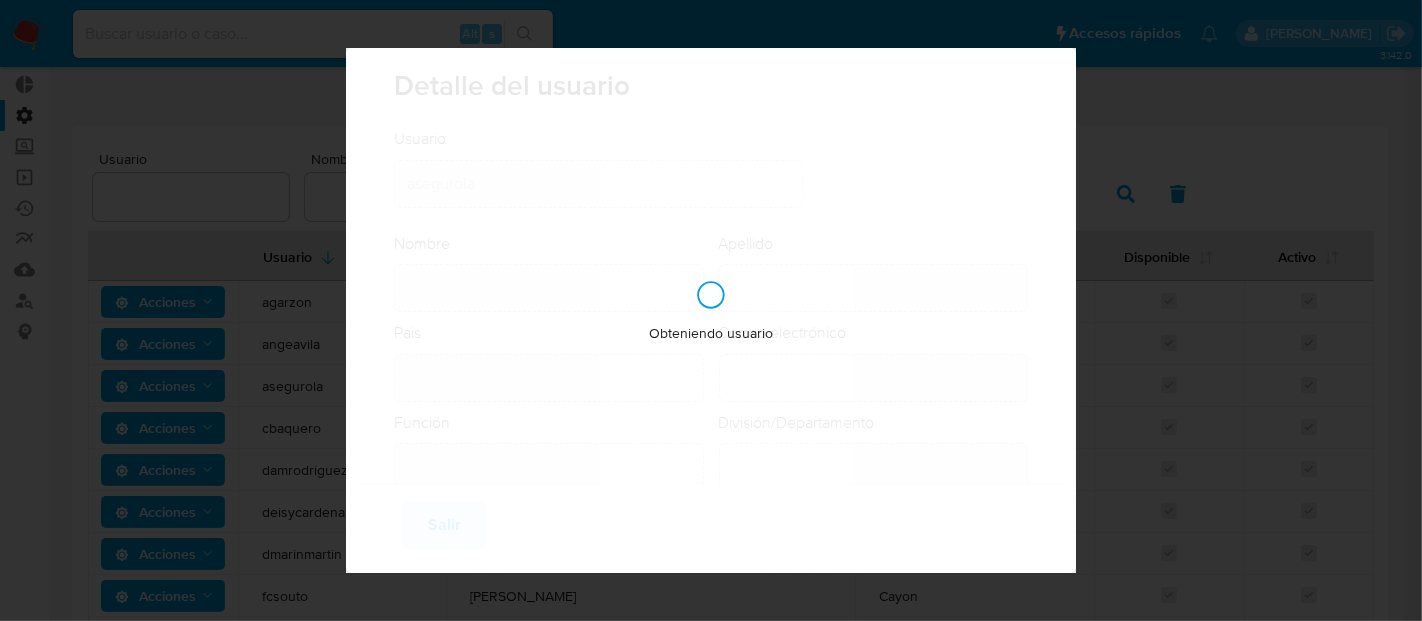 type on "Andrea Marina" 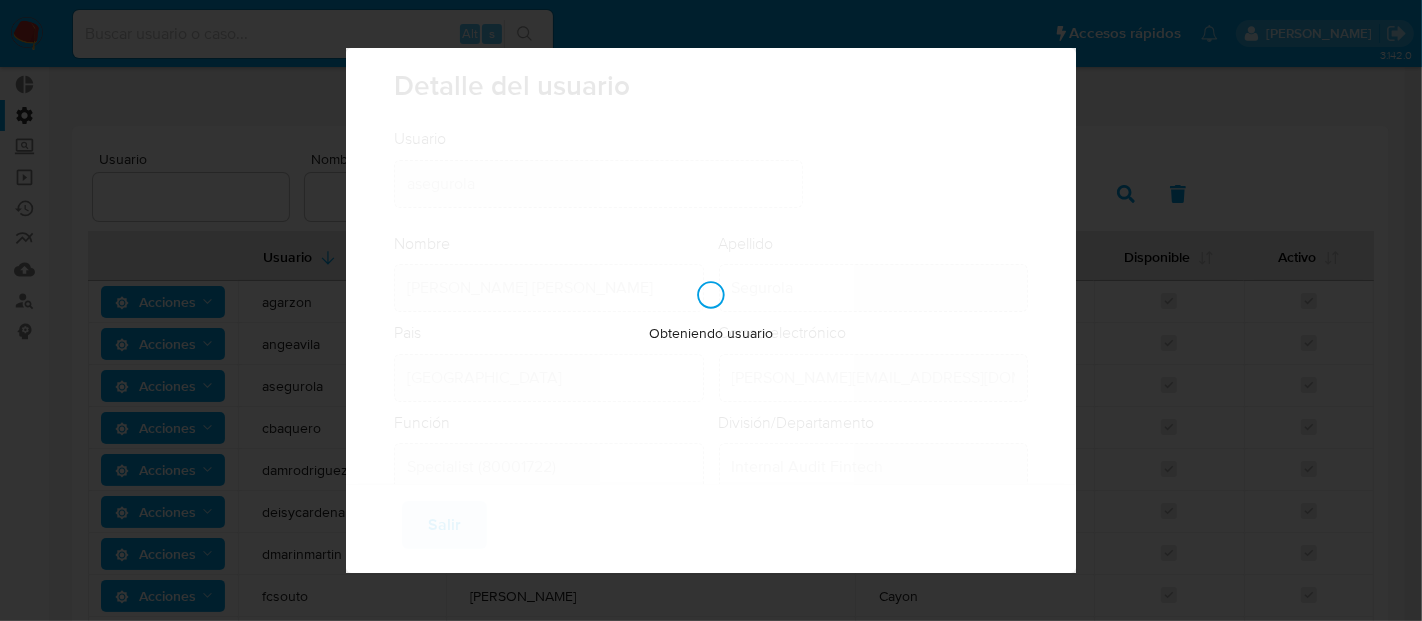 checkbox on "true" 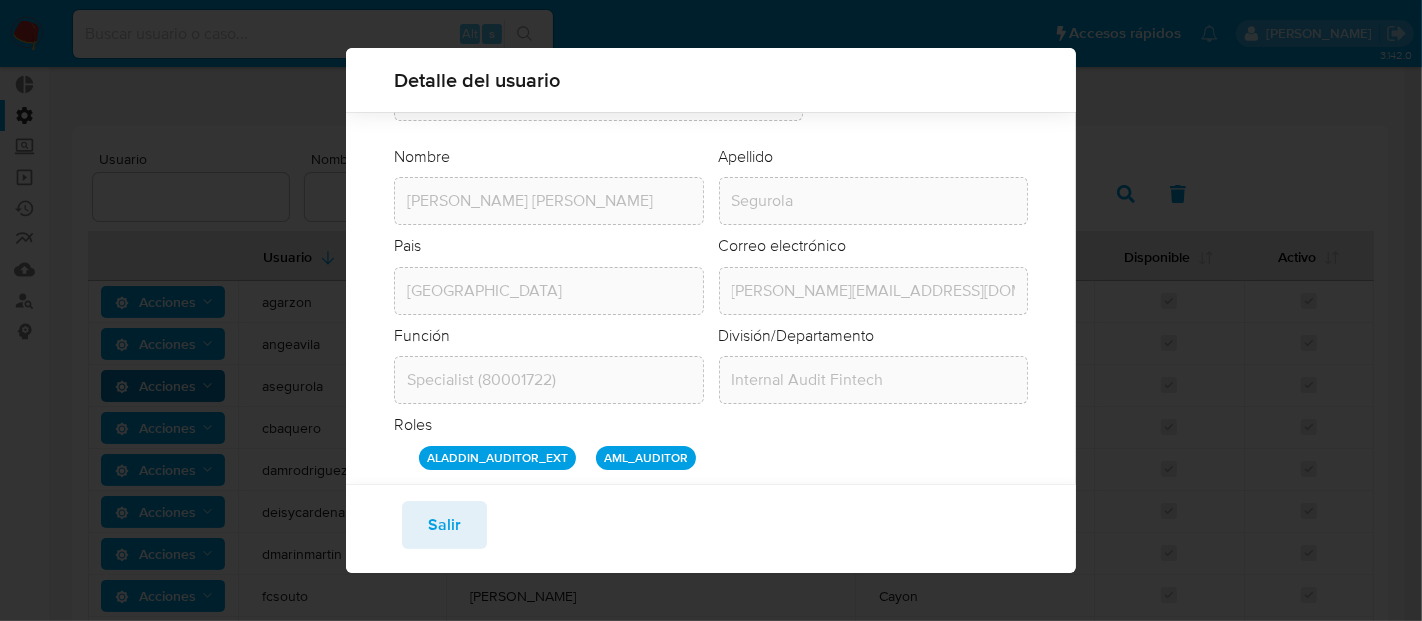 scroll, scrollTop: 94, scrollLeft: 0, axis: vertical 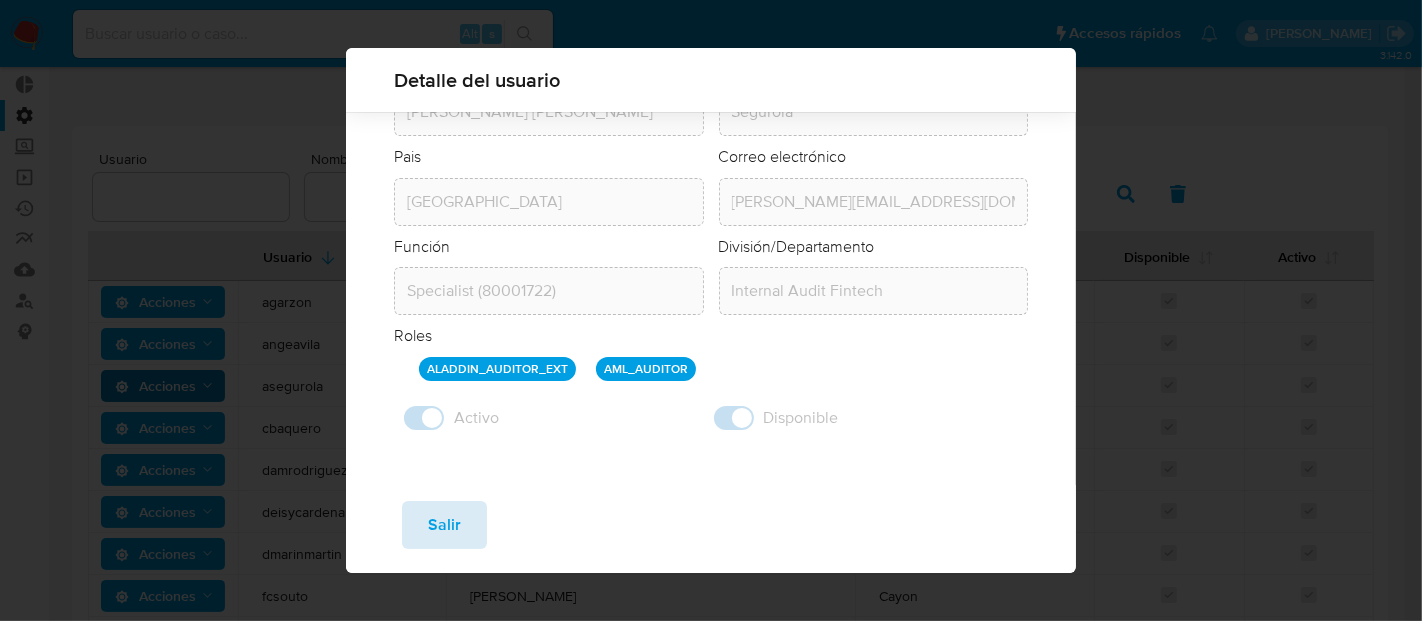 click on "Salir" at bounding box center (444, 525) 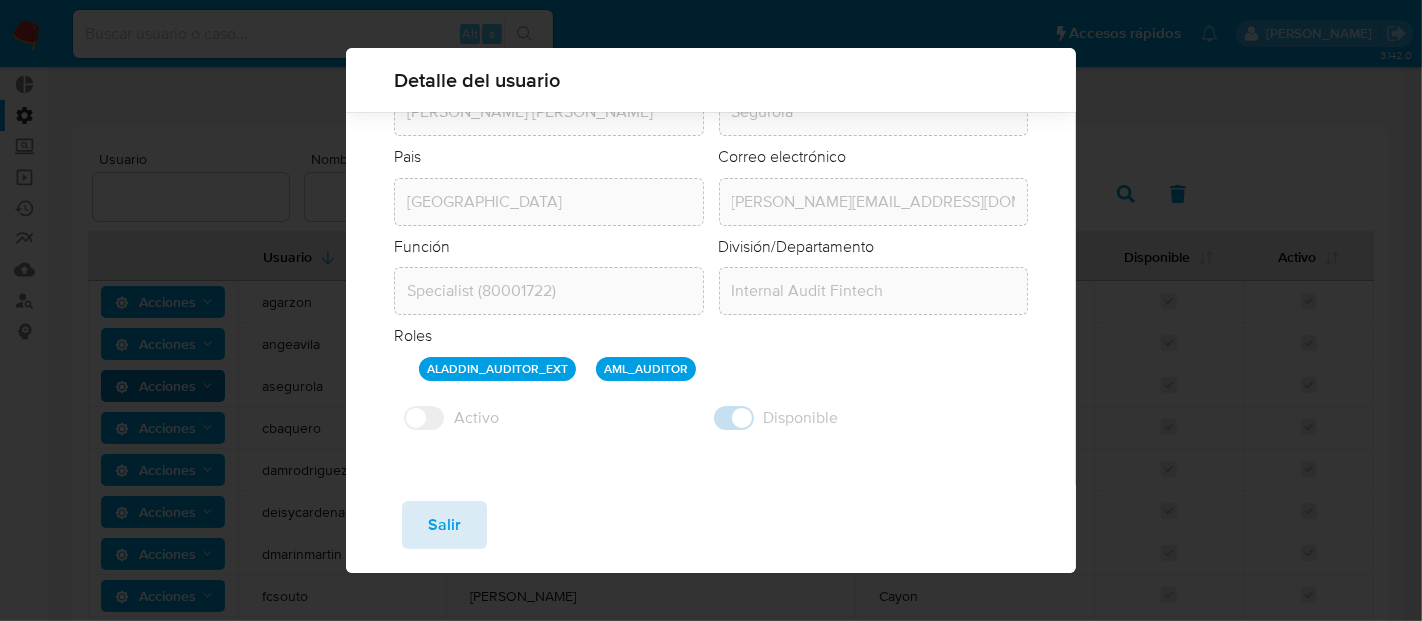 type 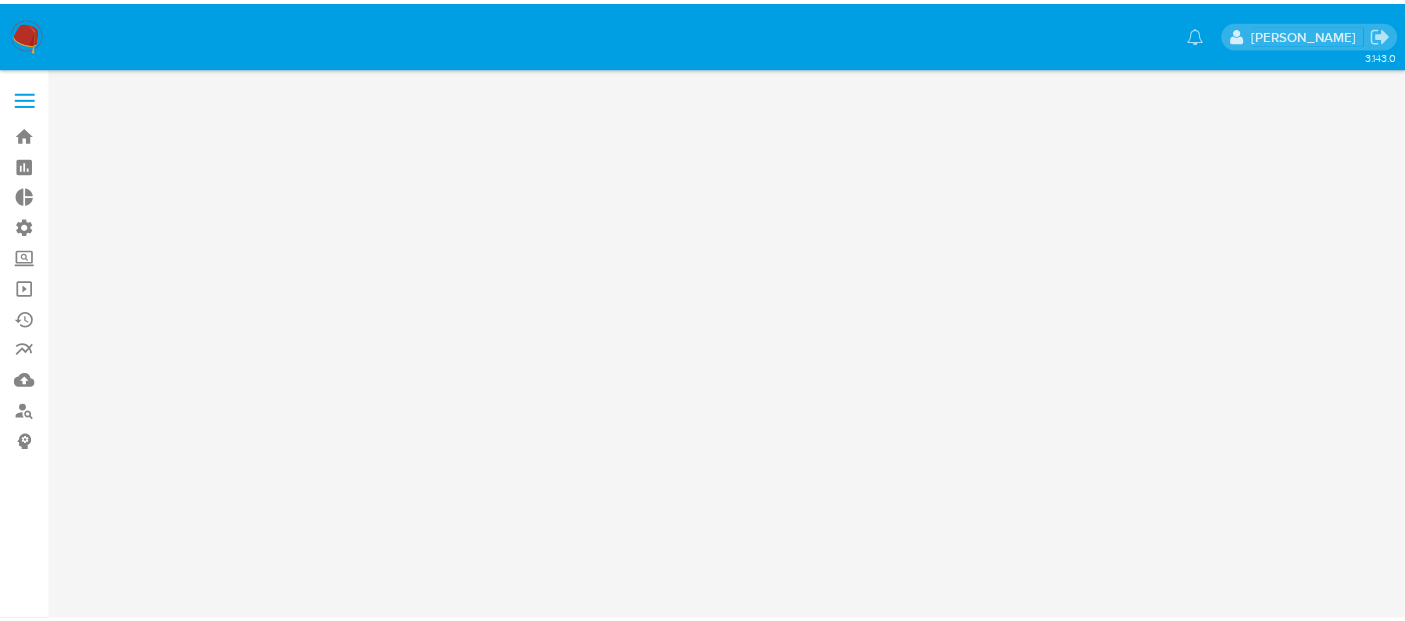 scroll, scrollTop: 0, scrollLeft: 0, axis: both 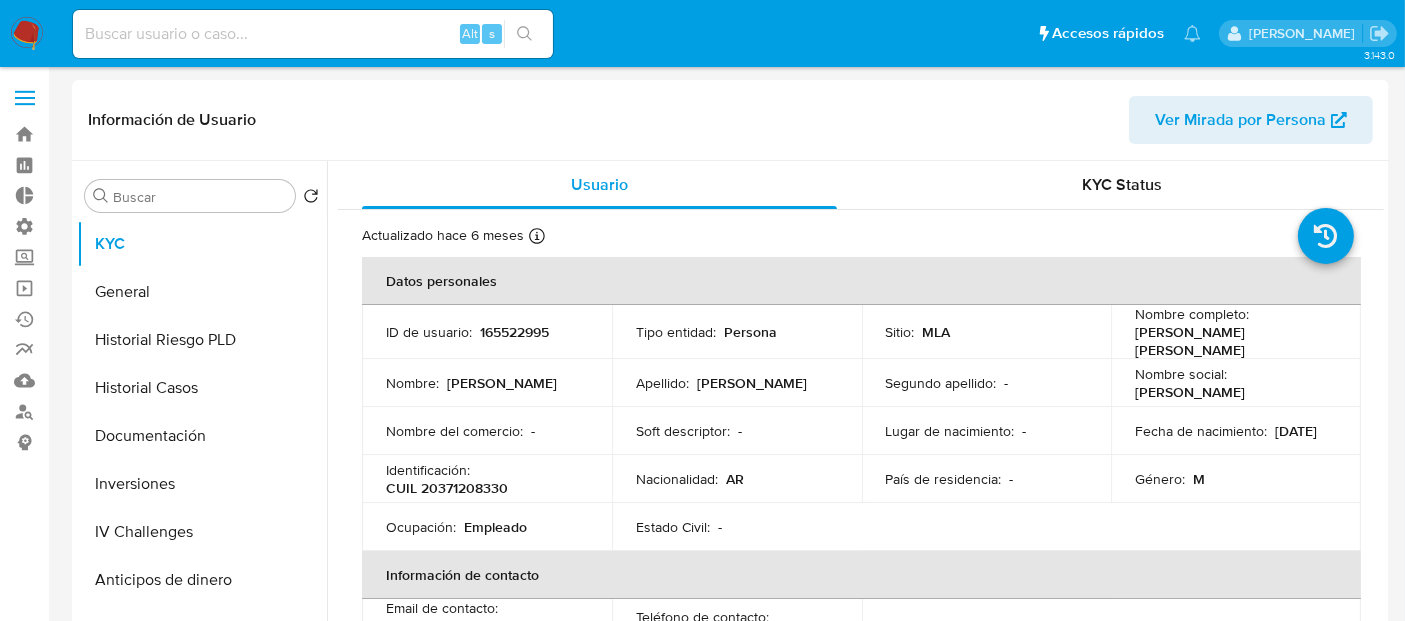 select on "10" 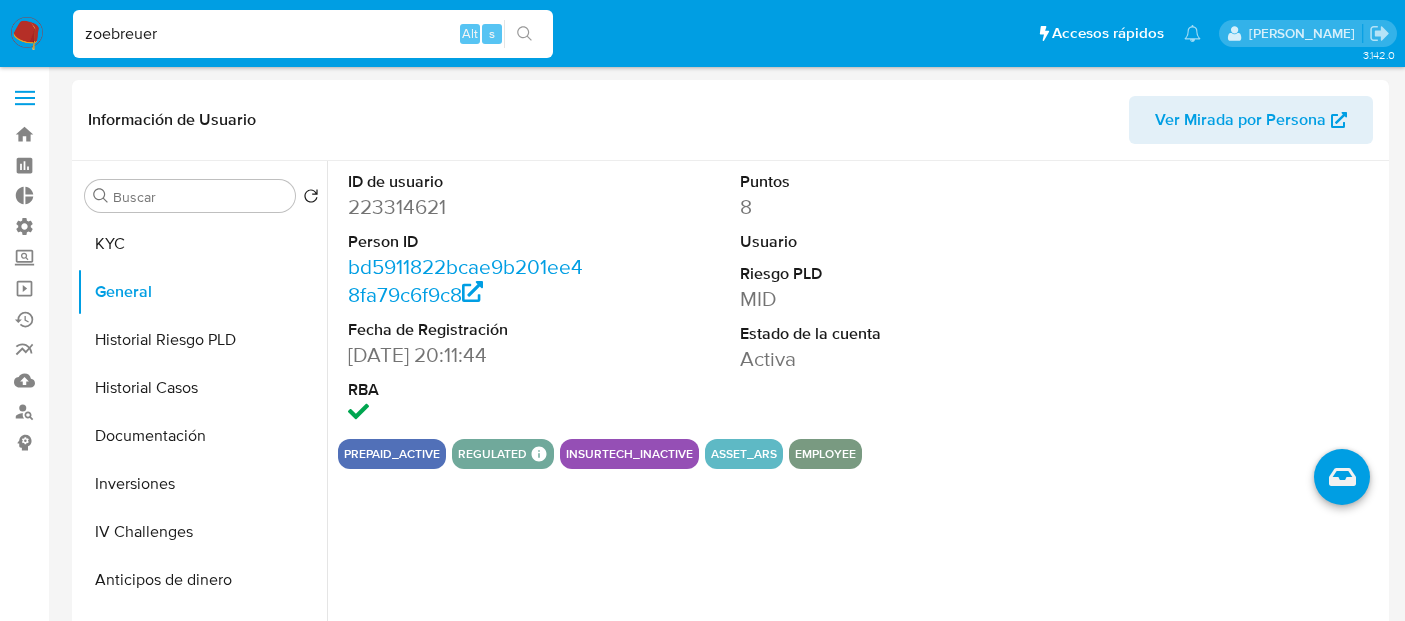 select on "10" 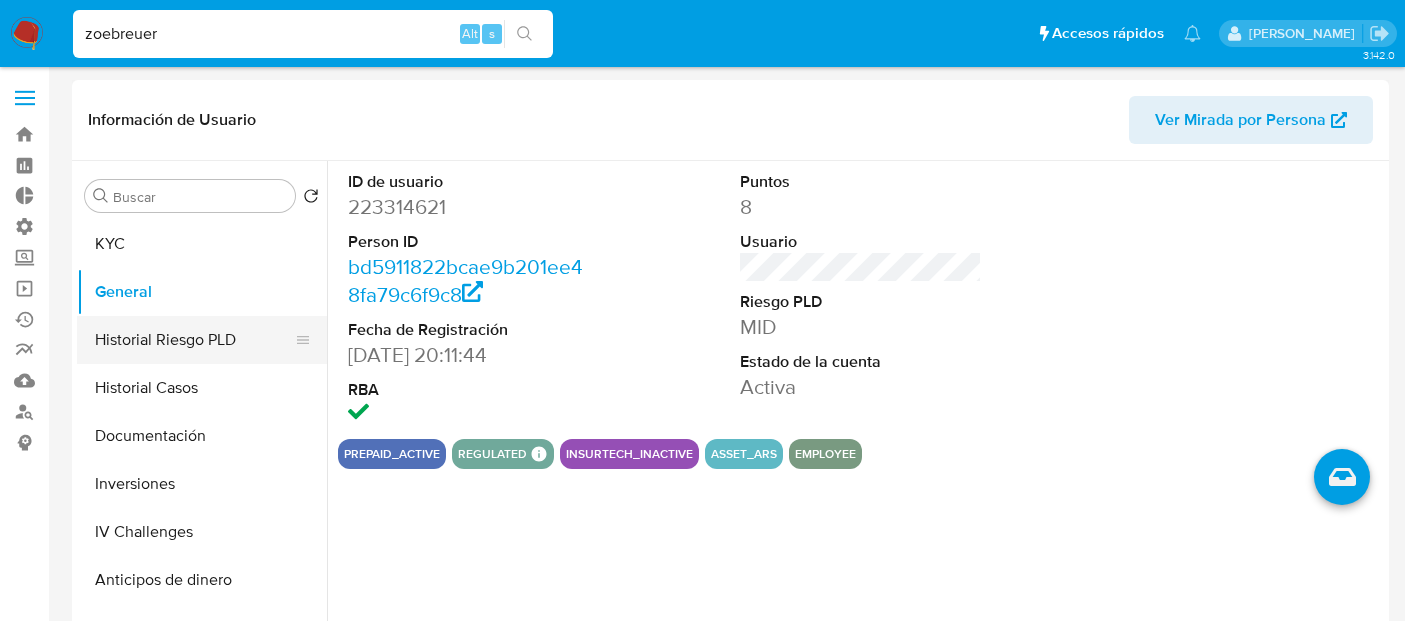 scroll, scrollTop: 0, scrollLeft: 0, axis: both 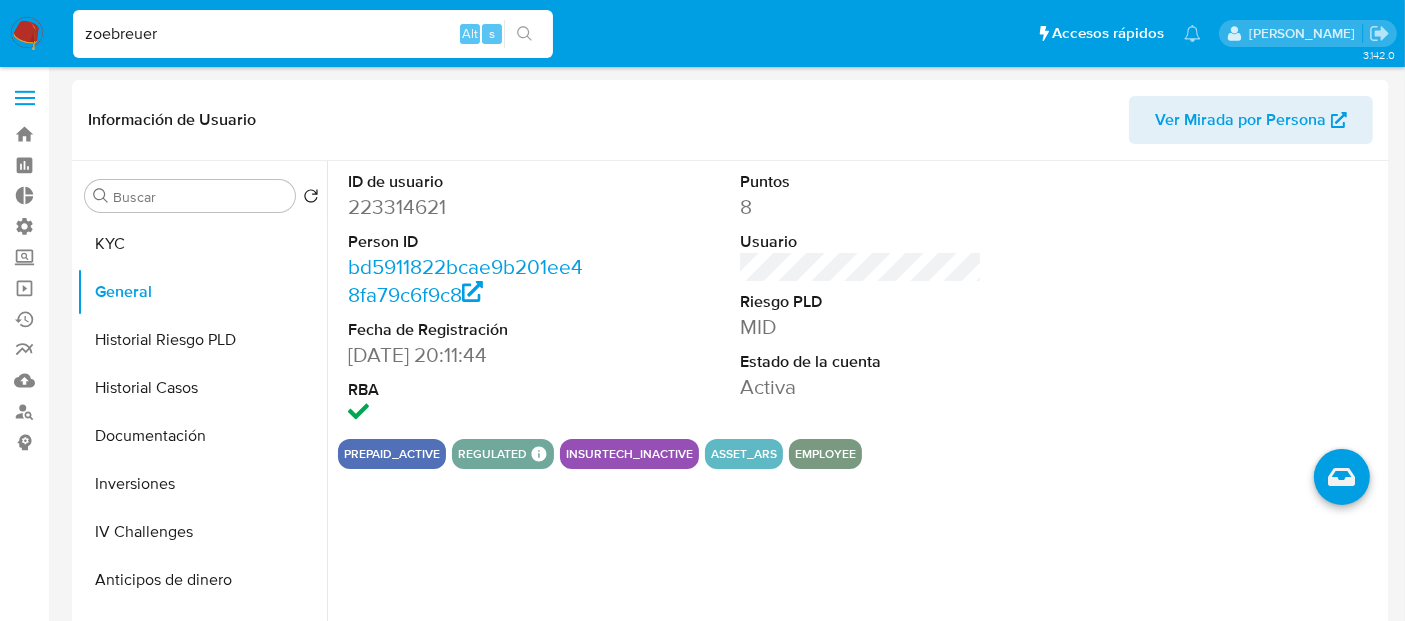 type 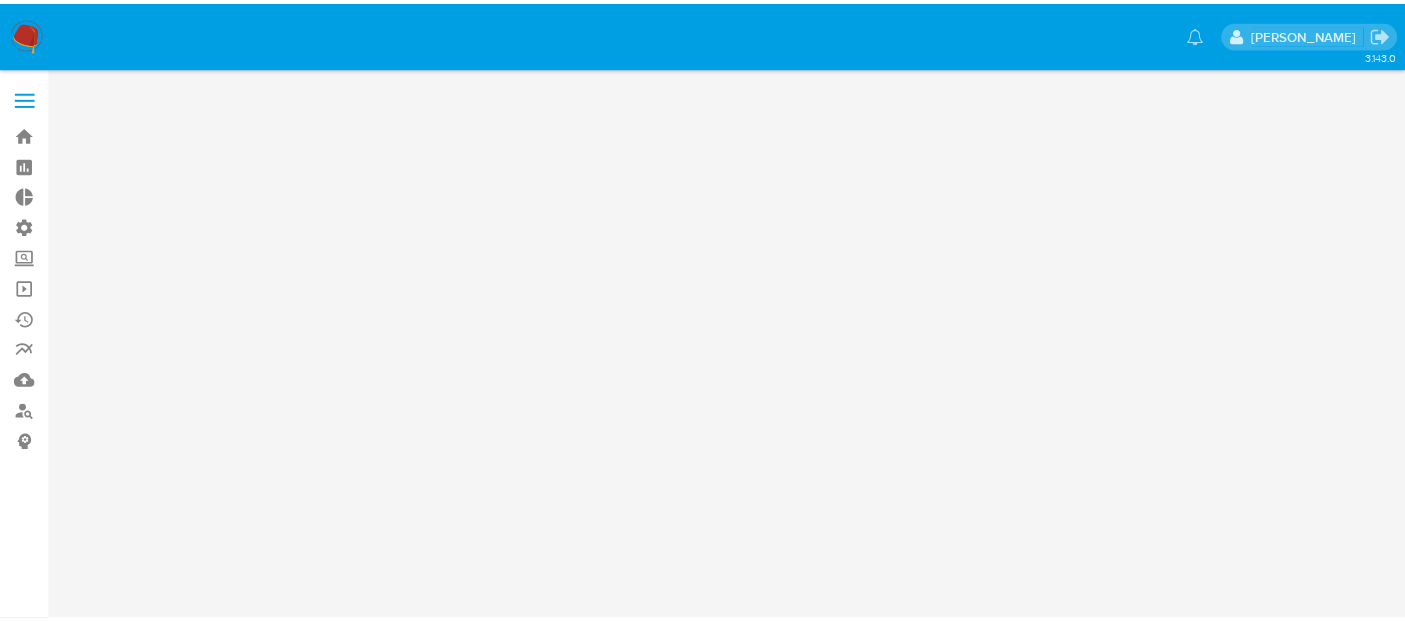scroll, scrollTop: 0, scrollLeft: 0, axis: both 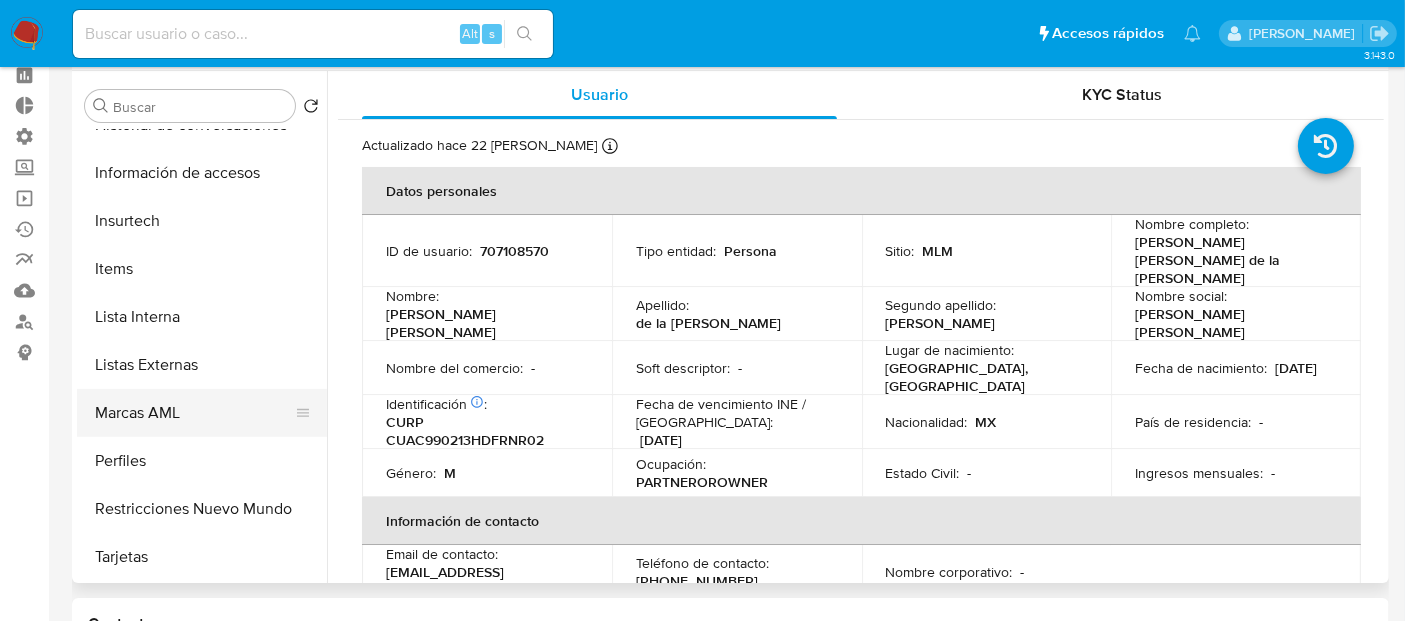 select on "10" 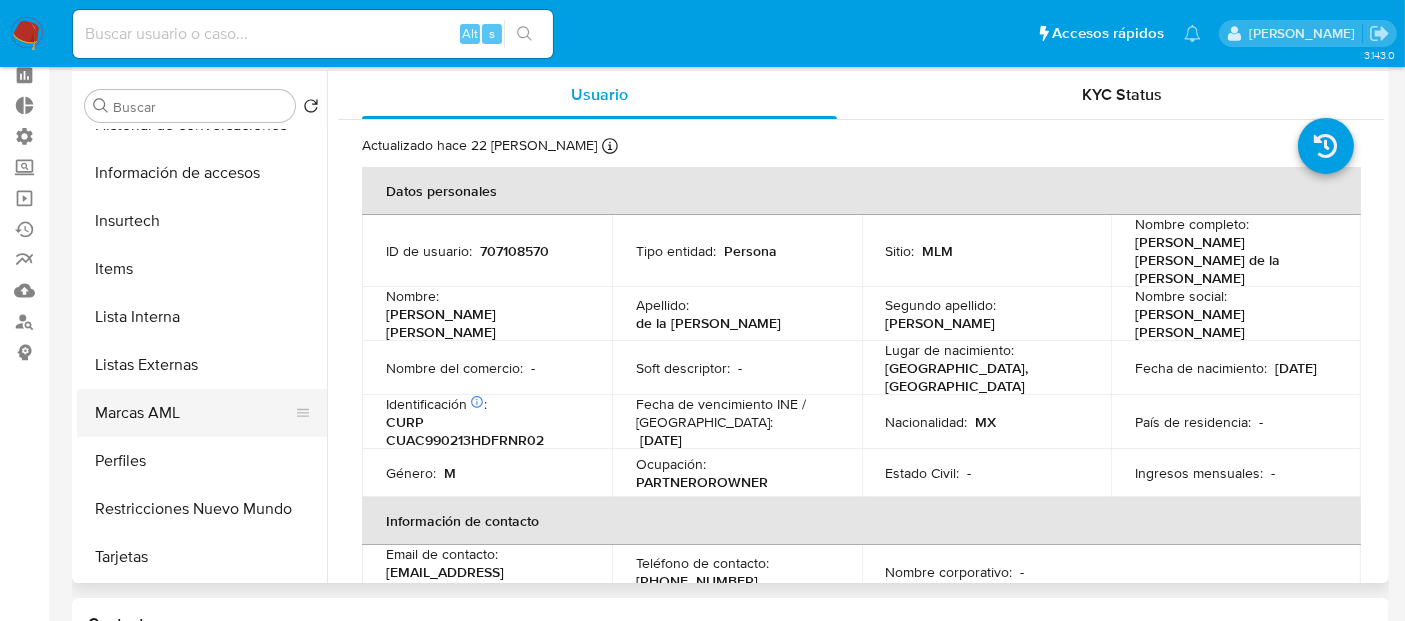 scroll, scrollTop: 111, scrollLeft: 0, axis: vertical 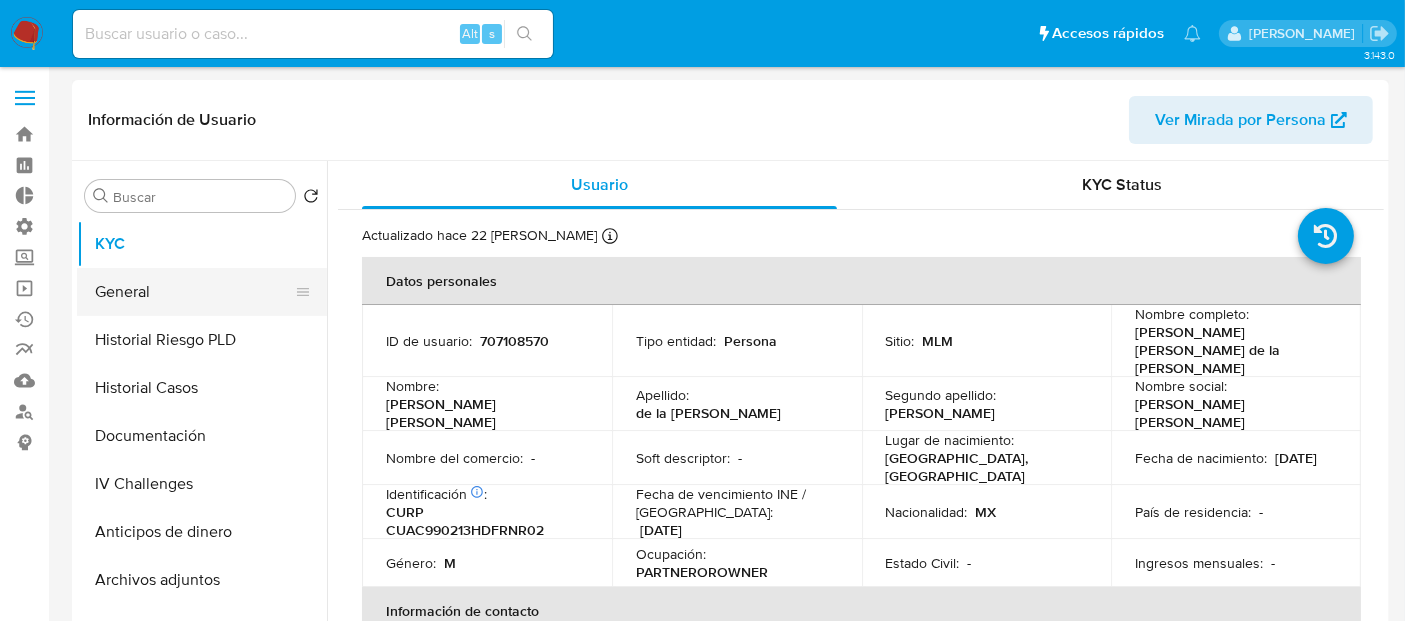 click on "General" at bounding box center (194, 292) 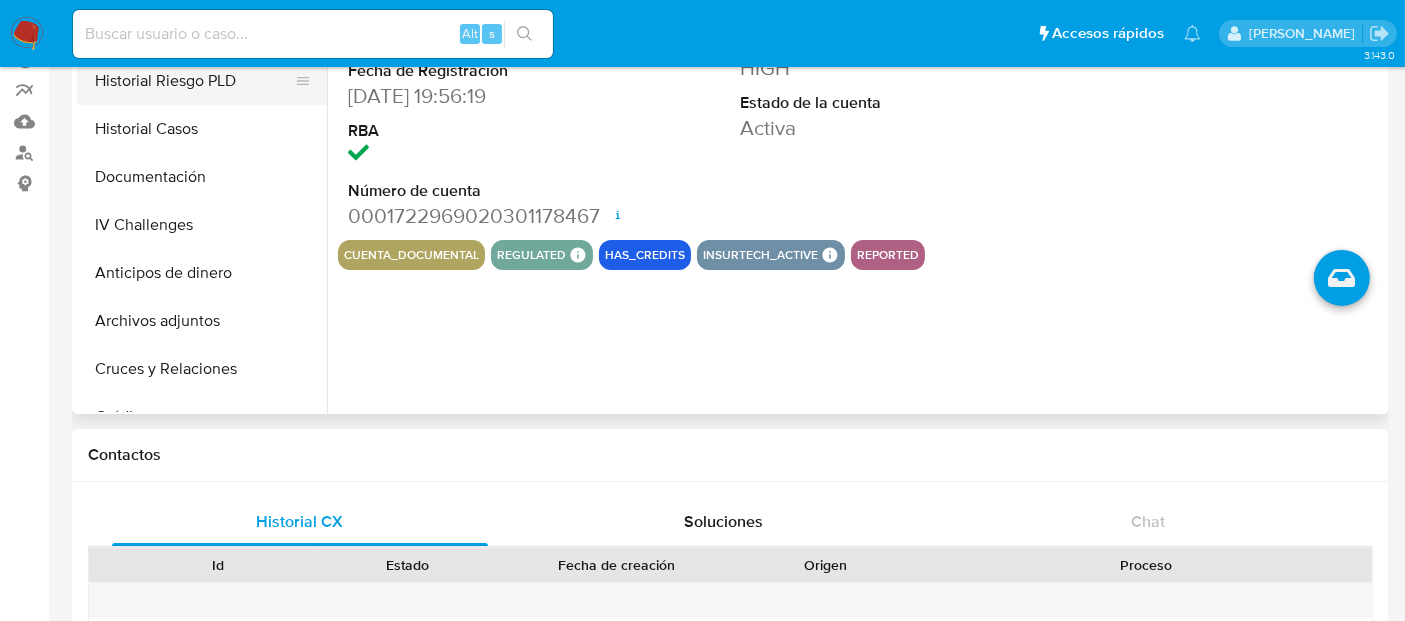 scroll, scrollTop: 0, scrollLeft: 0, axis: both 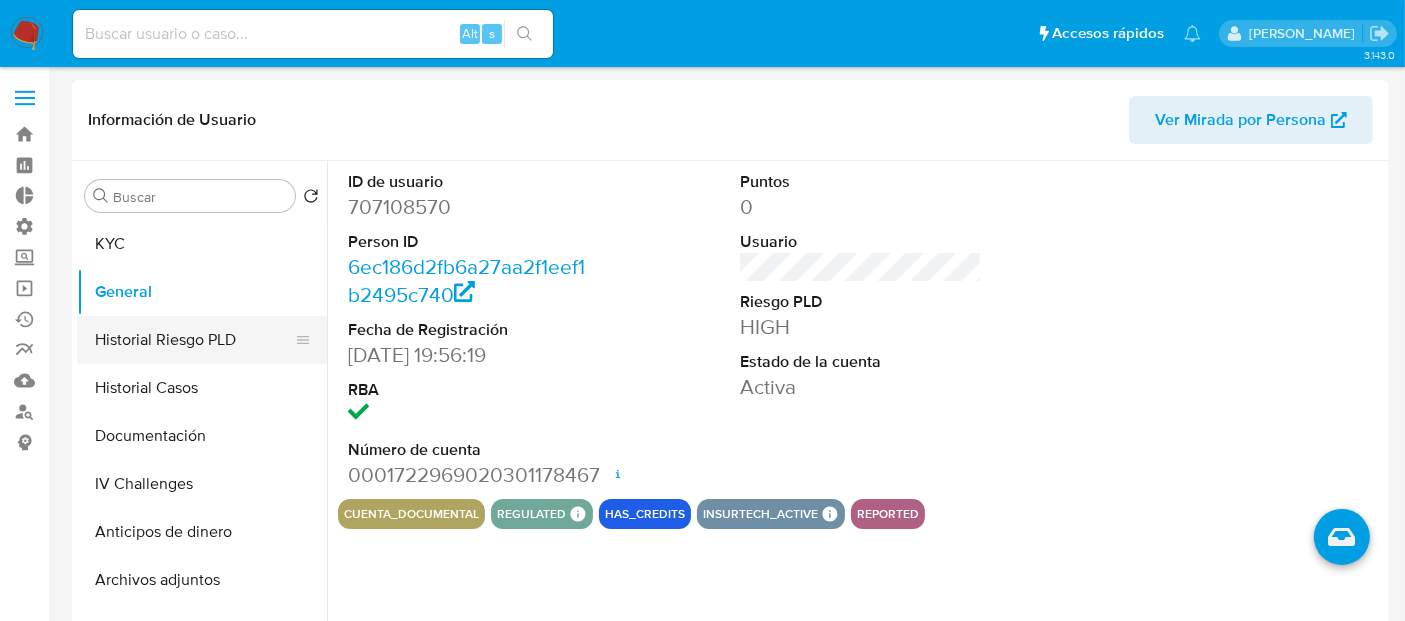 click on "Historial Riesgo PLD" at bounding box center [194, 340] 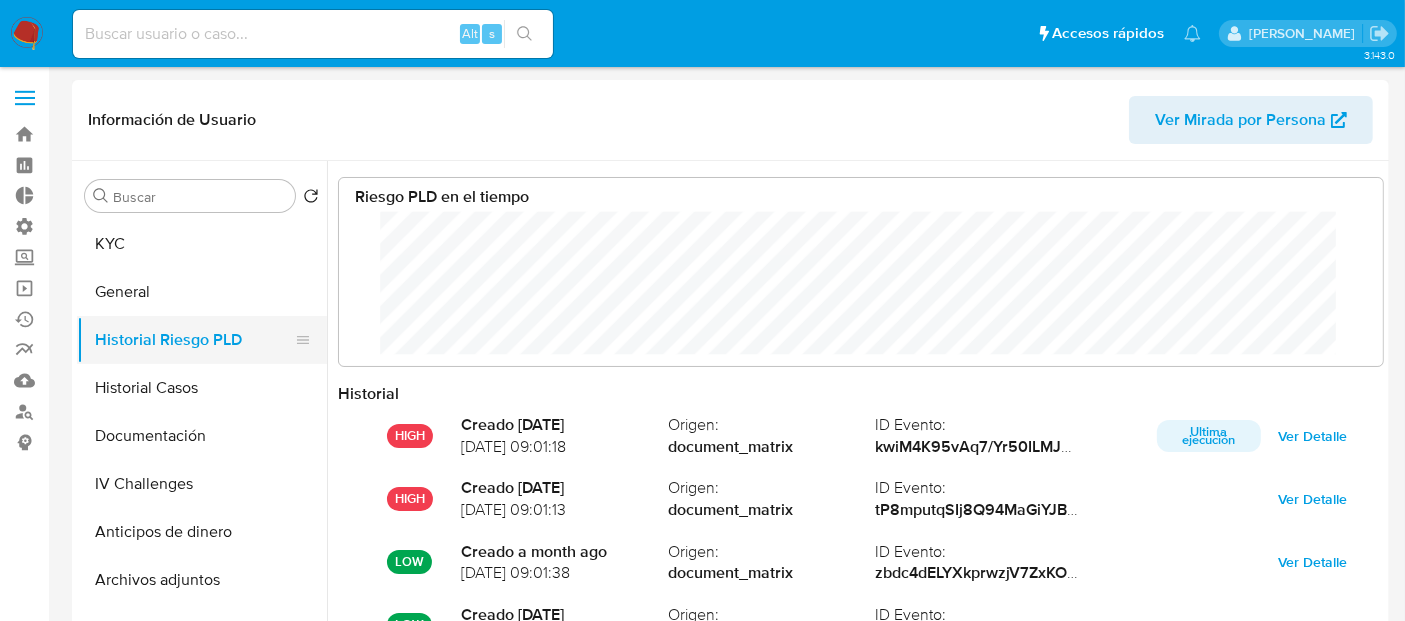 scroll, scrollTop: 999850, scrollLeft: 998994, axis: both 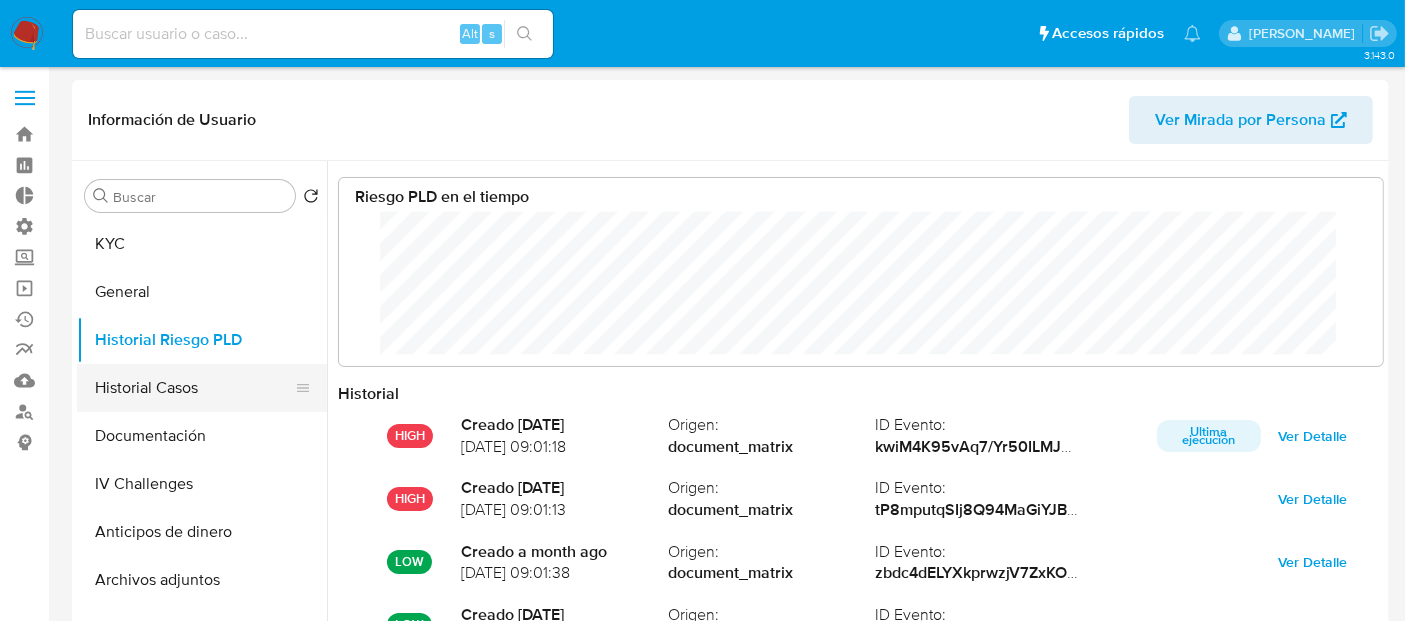 click on "Historial Casos" at bounding box center (194, 388) 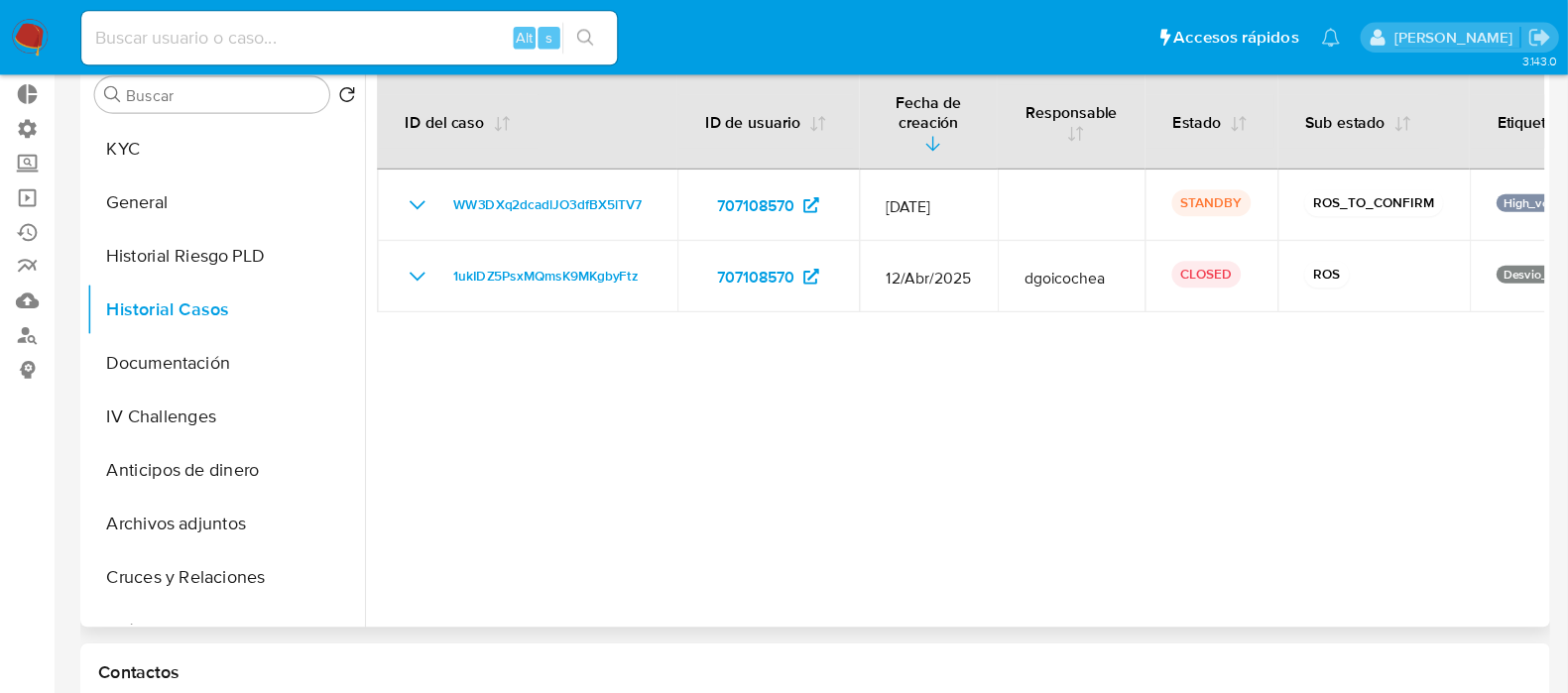 scroll, scrollTop: 0, scrollLeft: 0, axis: both 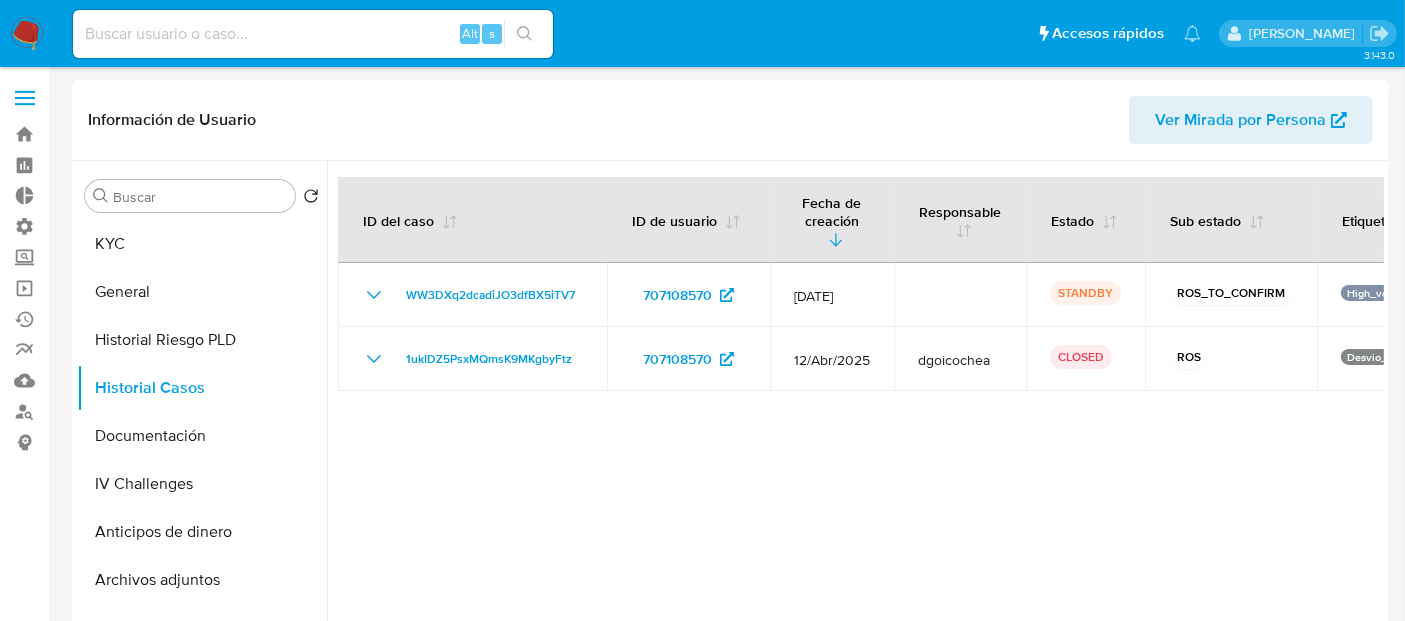 click at bounding box center (855, 417) 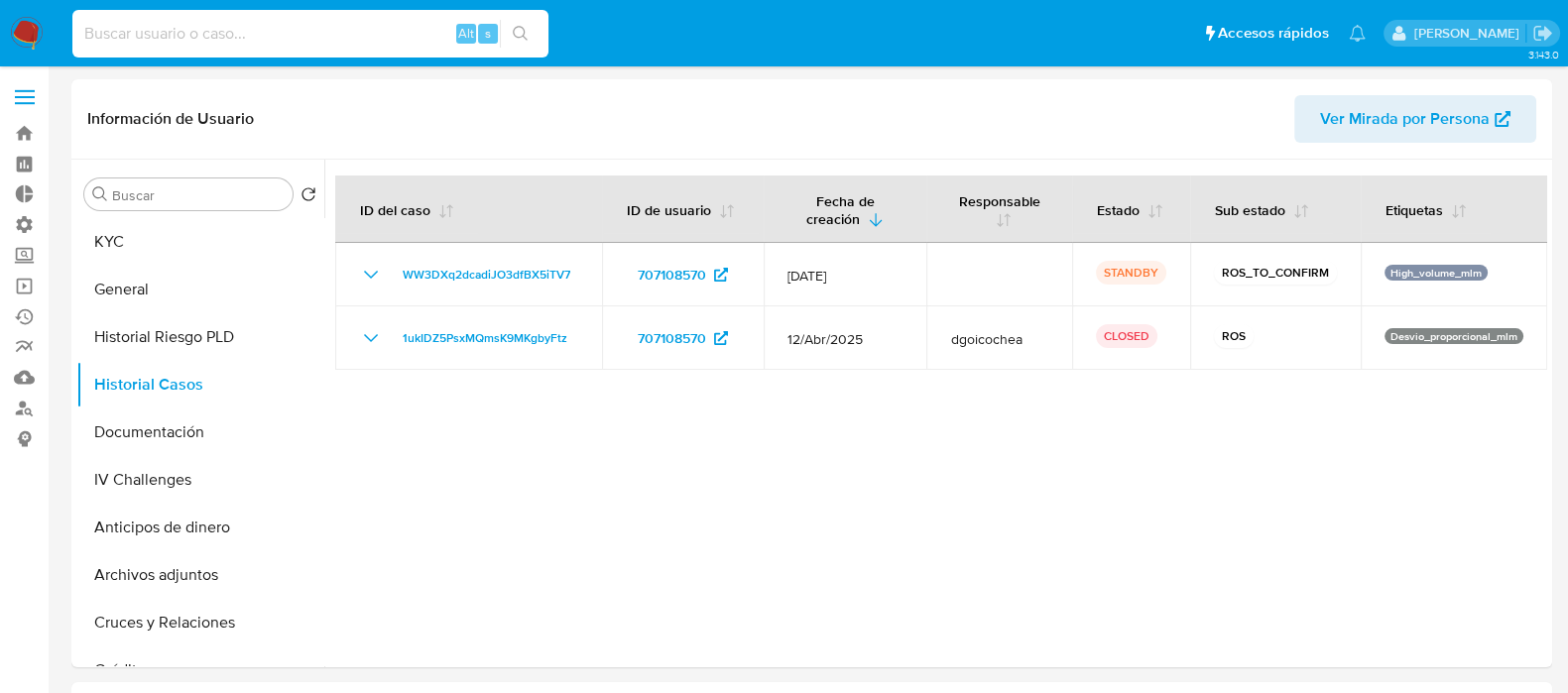 click at bounding box center [310, 34] 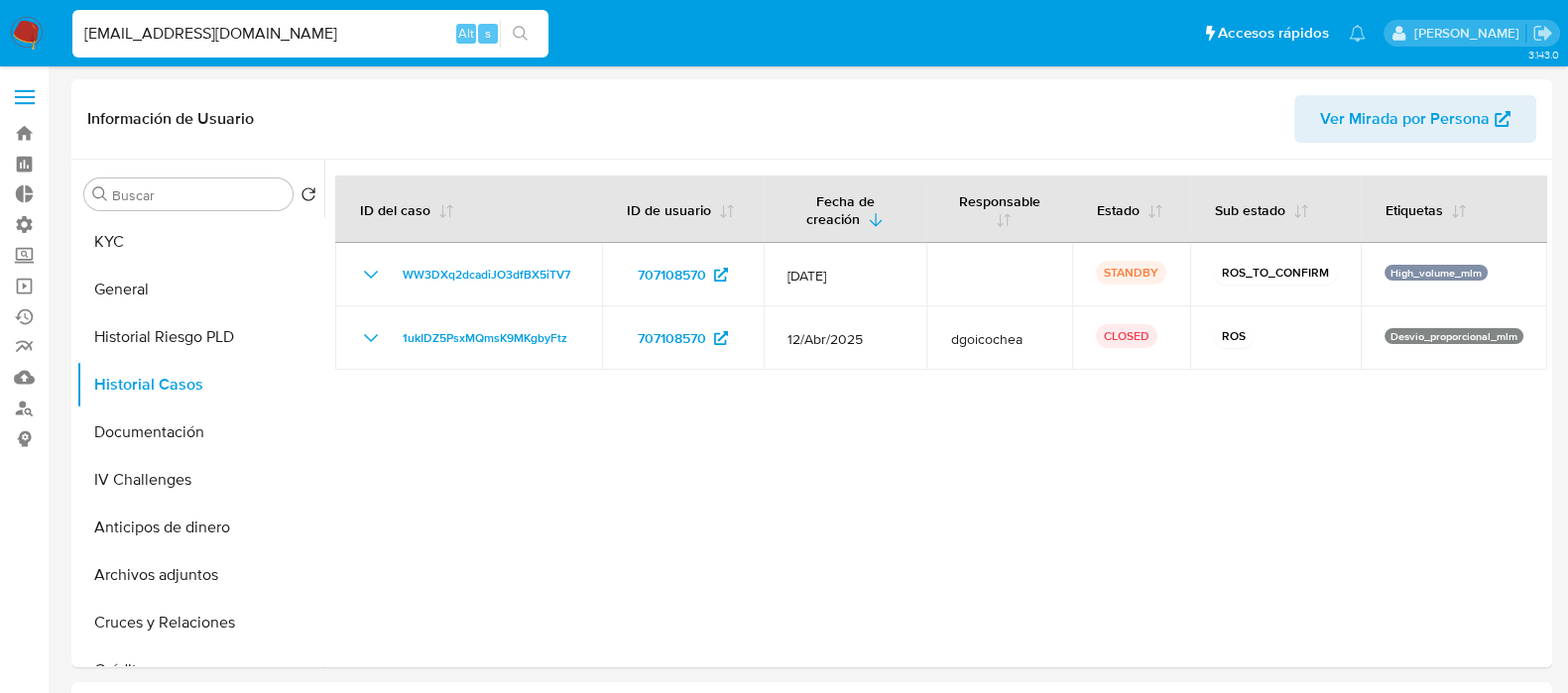 type on "[EMAIL_ADDRESS][DOMAIN_NAME]" 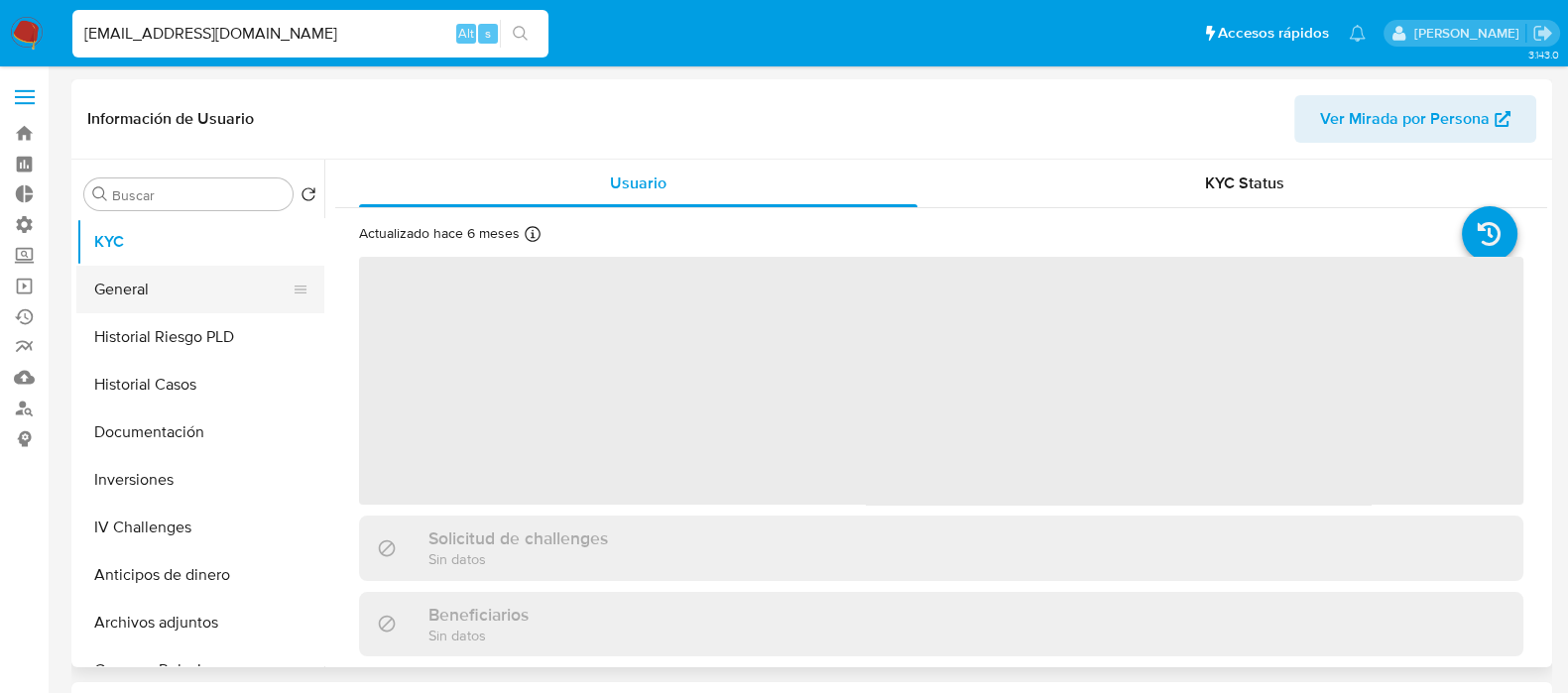 click on "General" at bounding box center (192, 289) 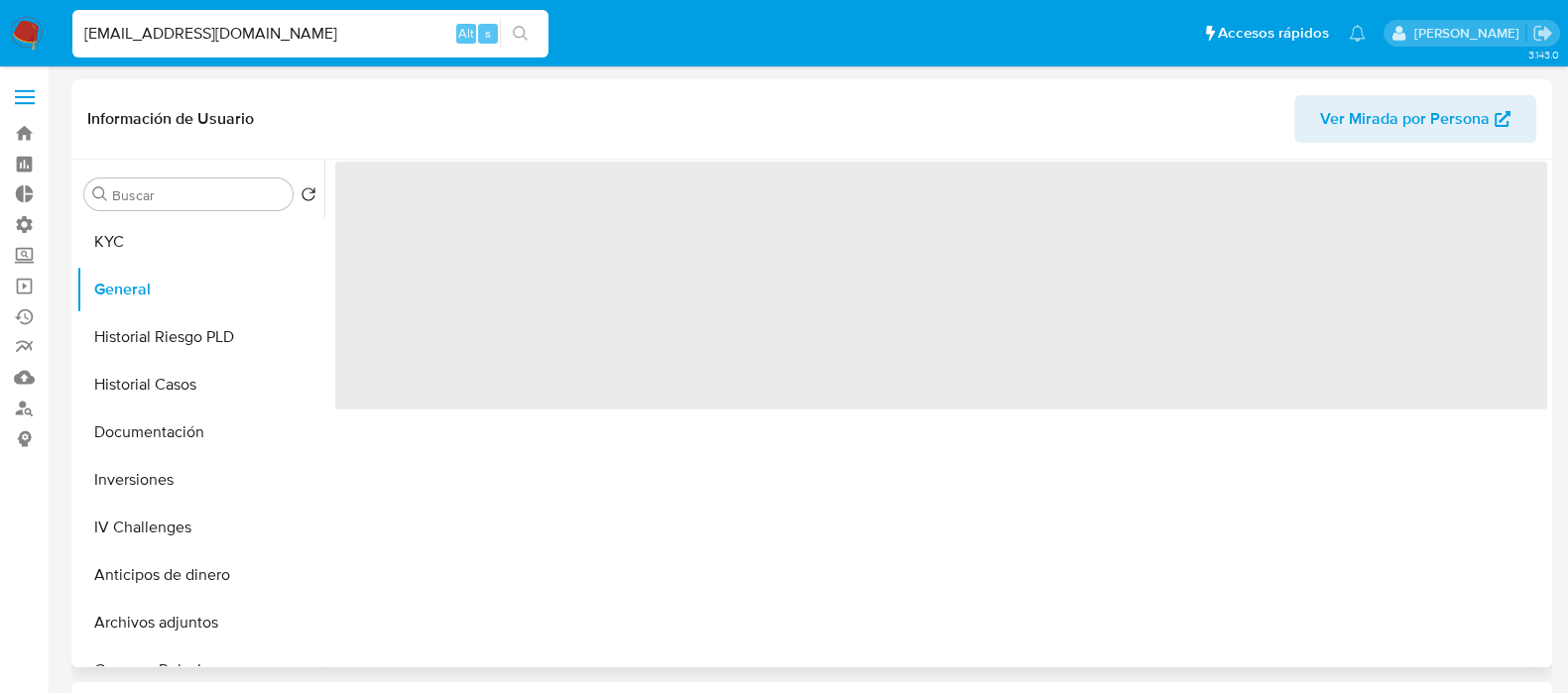 select on "10" 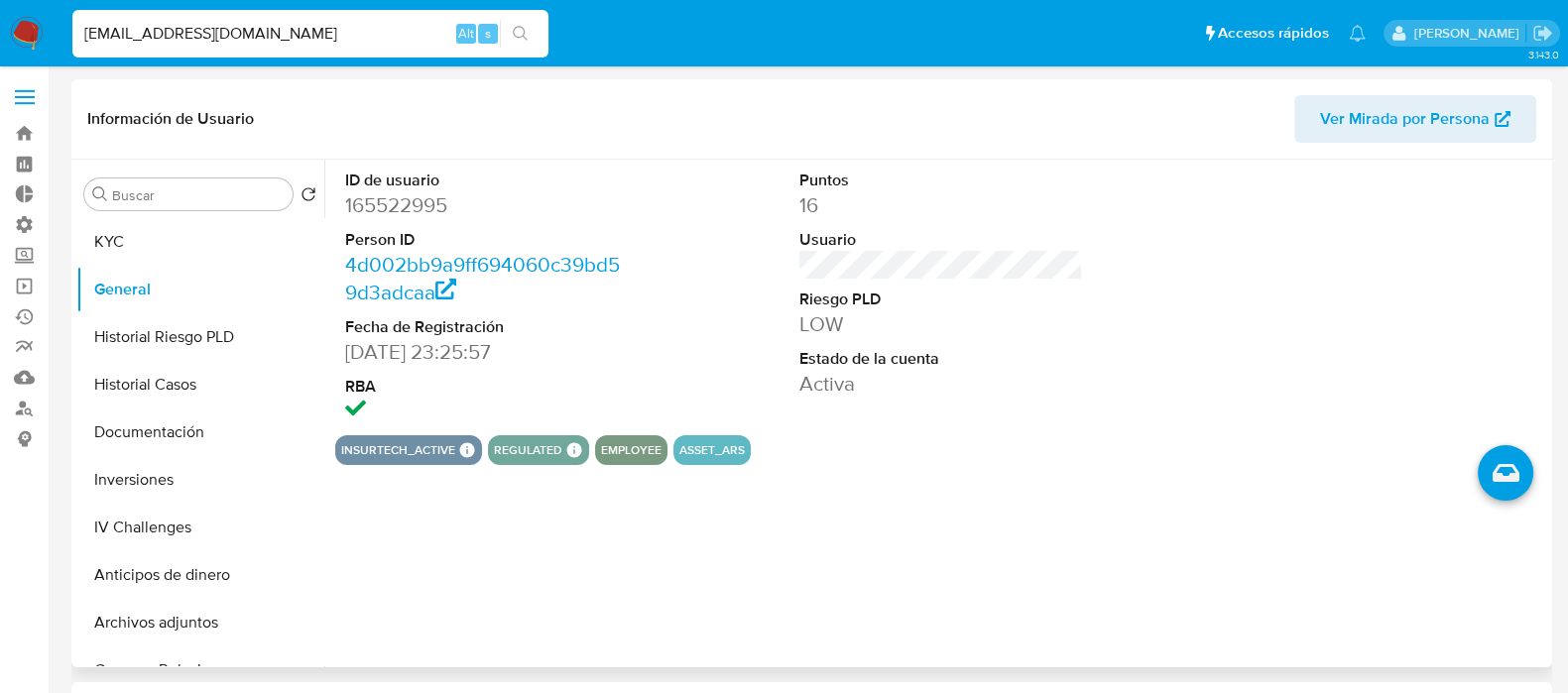 type 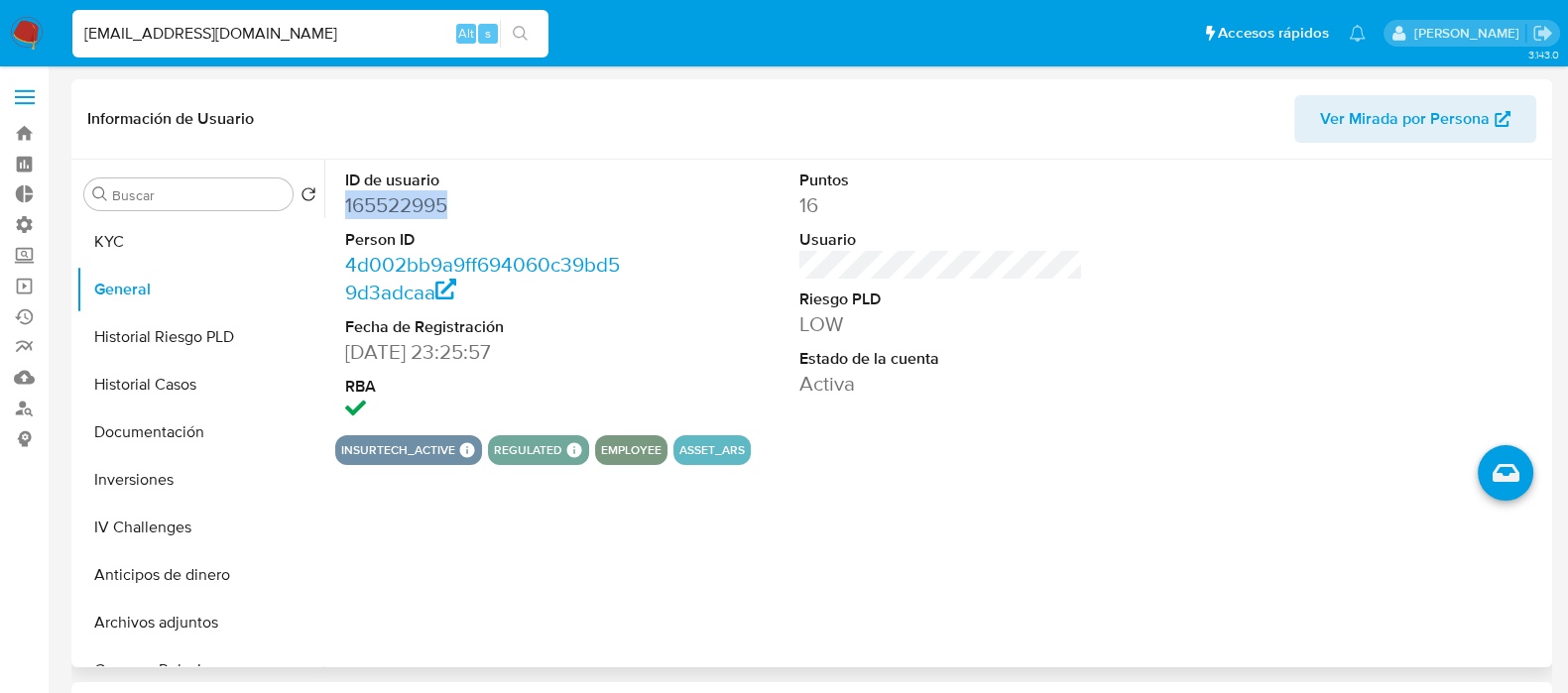 drag, startPoint x: 438, startPoint y: 204, endPoint x: 342, endPoint y: 211, distance: 96.25487 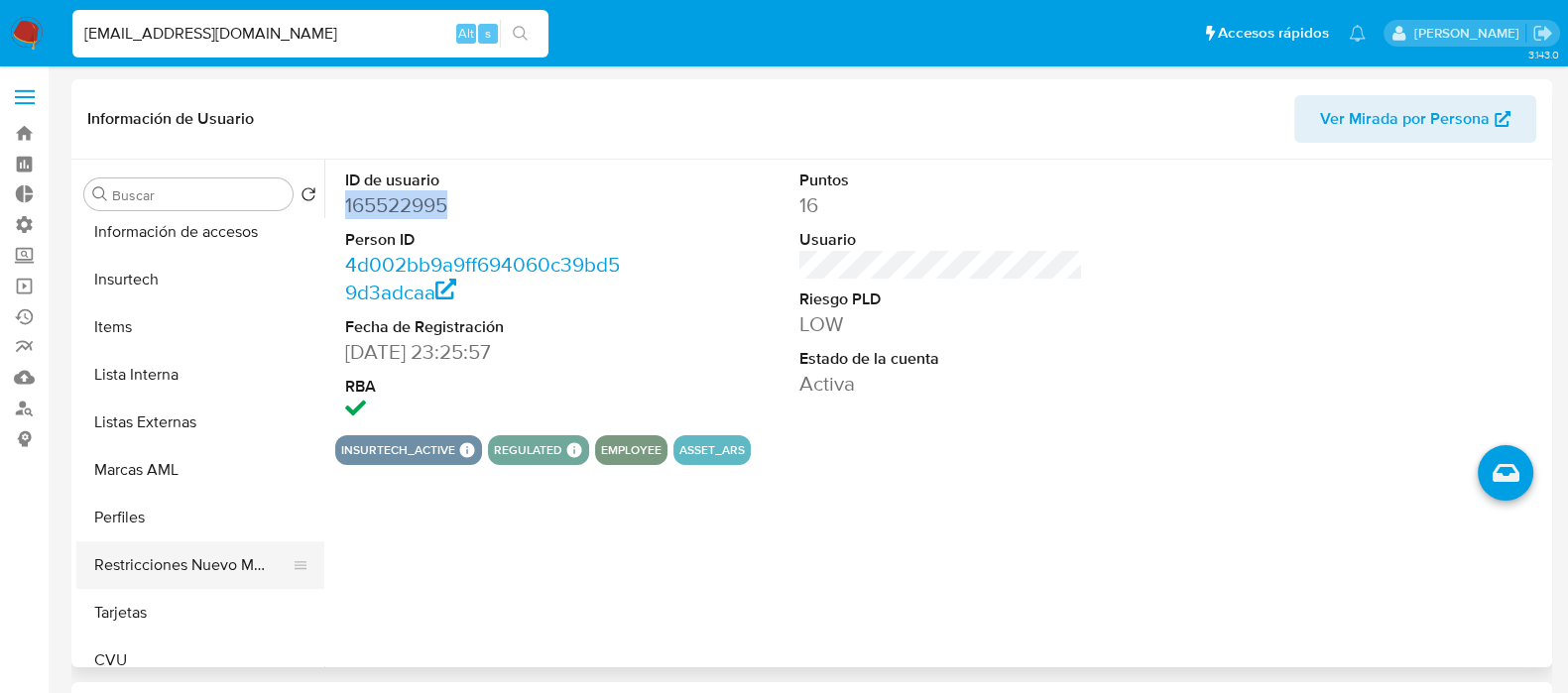 scroll, scrollTop: 885, scrollLeft: 0, axis: vertical 